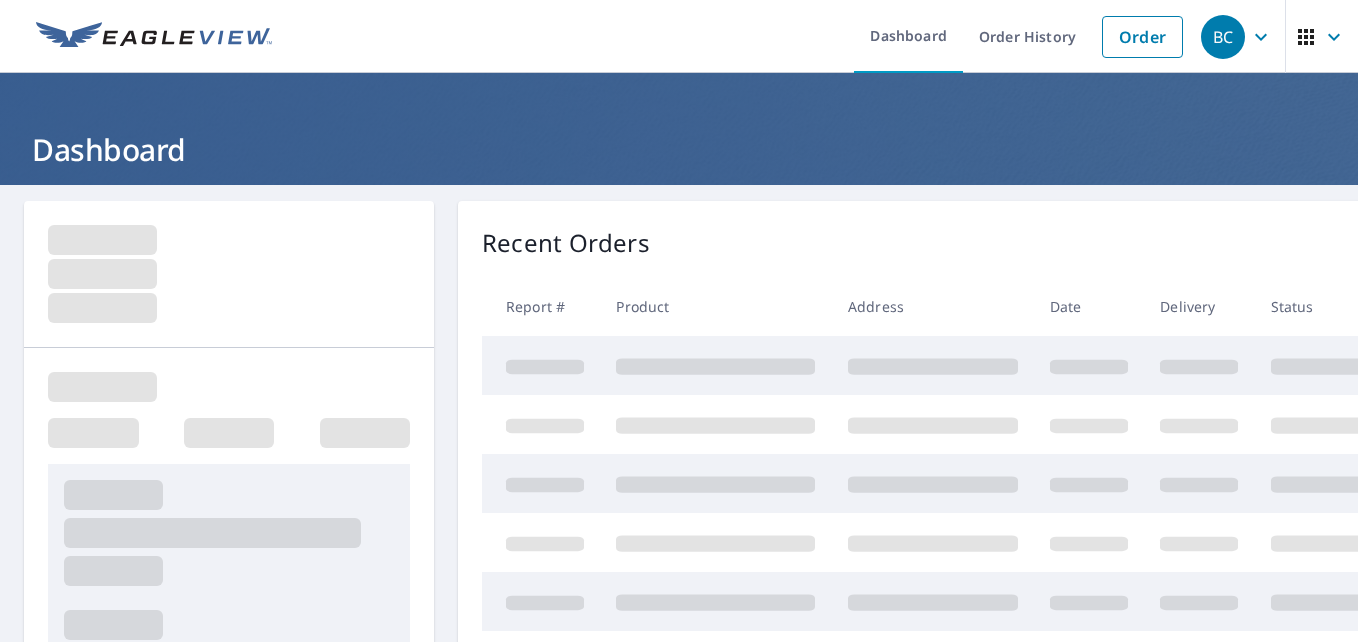 scroll, scrollTop: 0, scrollLeft: 0, axis: both 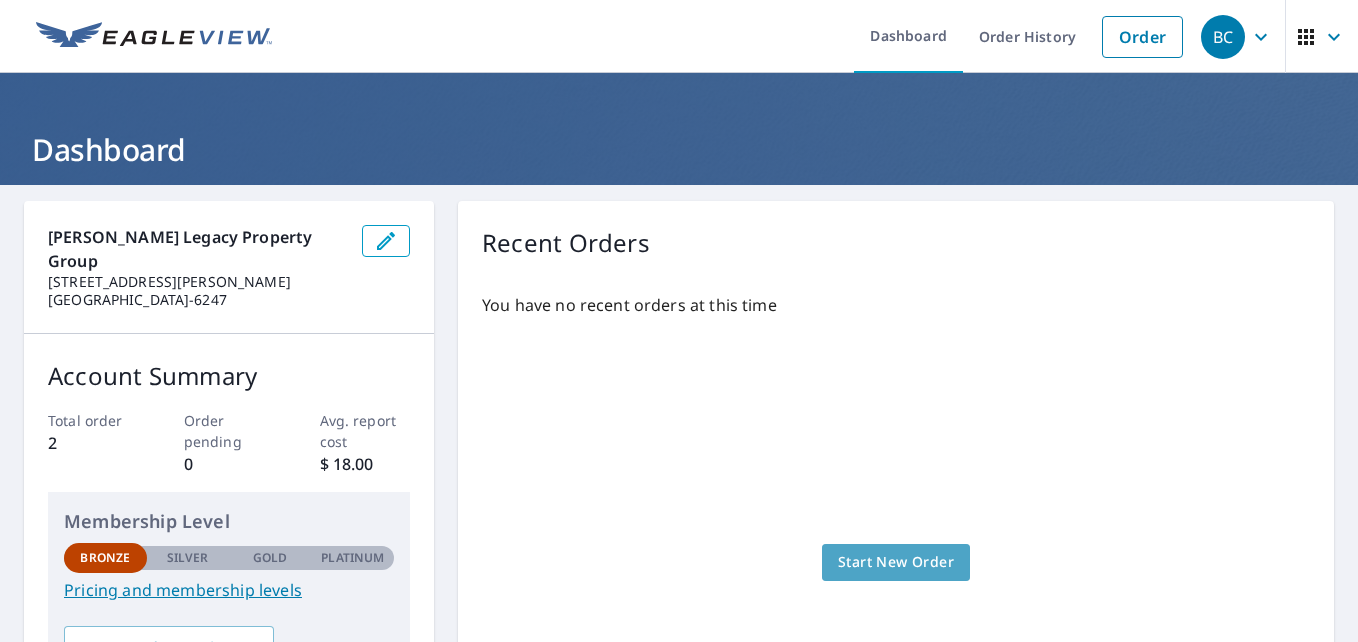 click on "Start New Order" at bounding box center [896, 562] 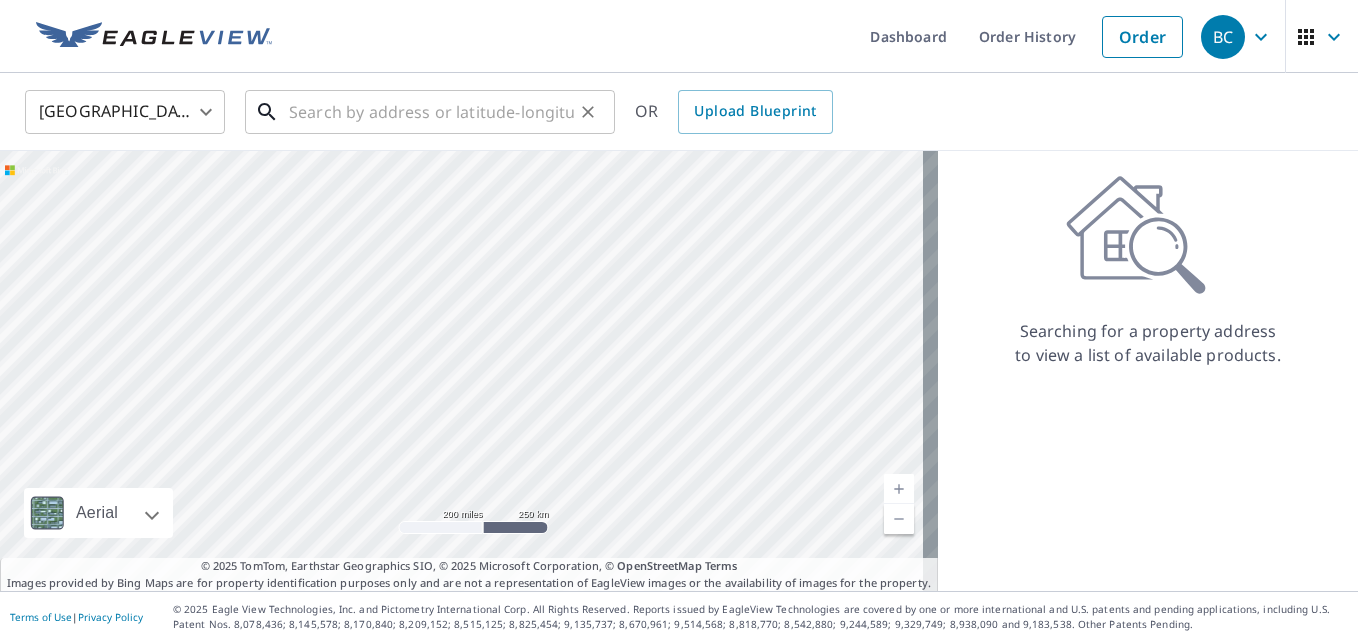 click at bounding box center (431, 112) 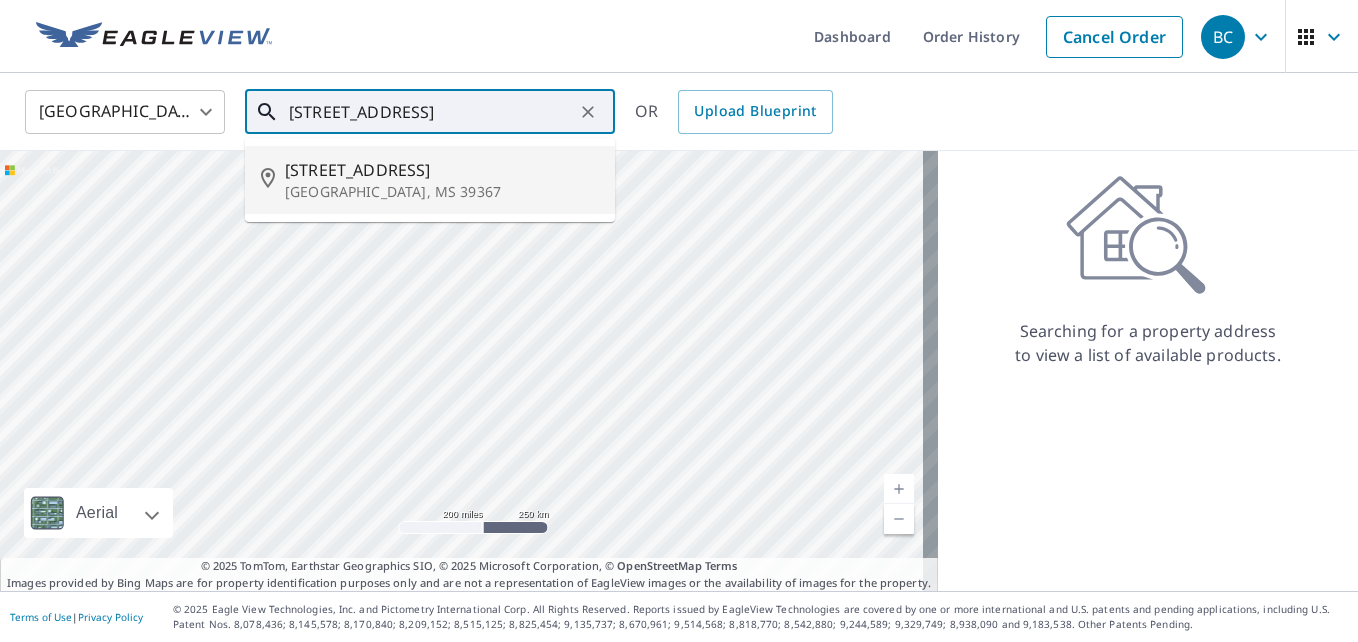 click on "[STREET_ADDRESS]" at bounding box center (442, 170) 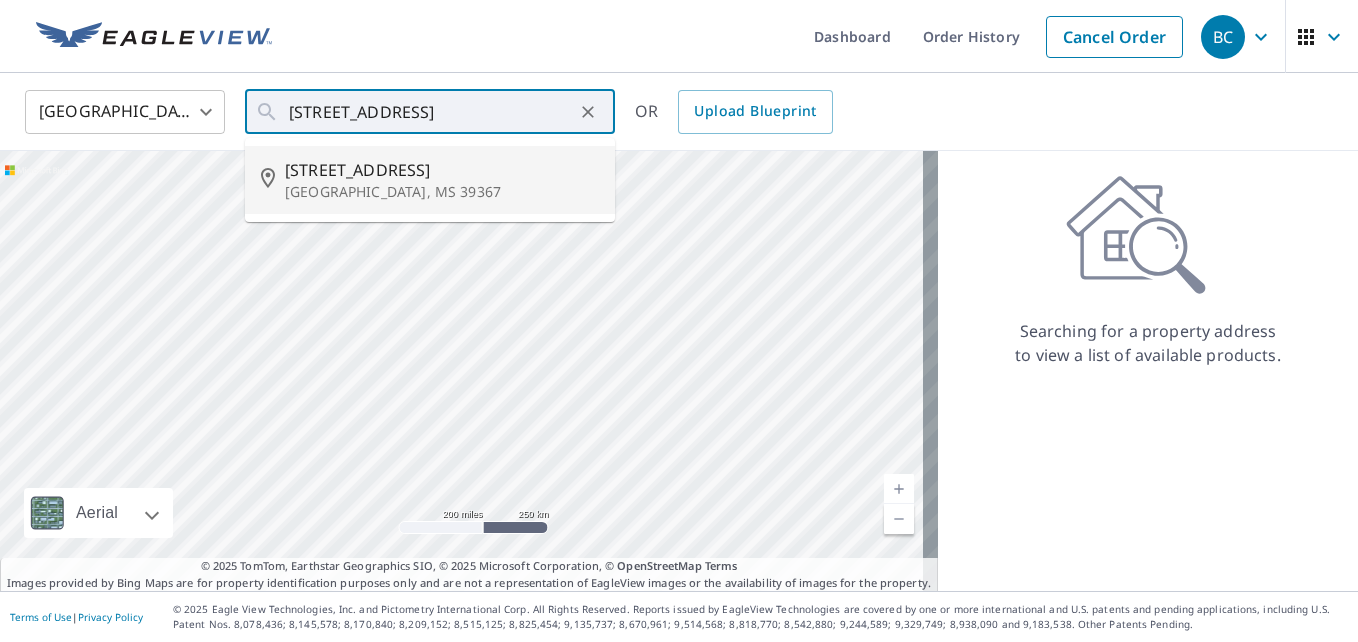 type on "[STREET_ADDRESS][PERSON_NAME]" 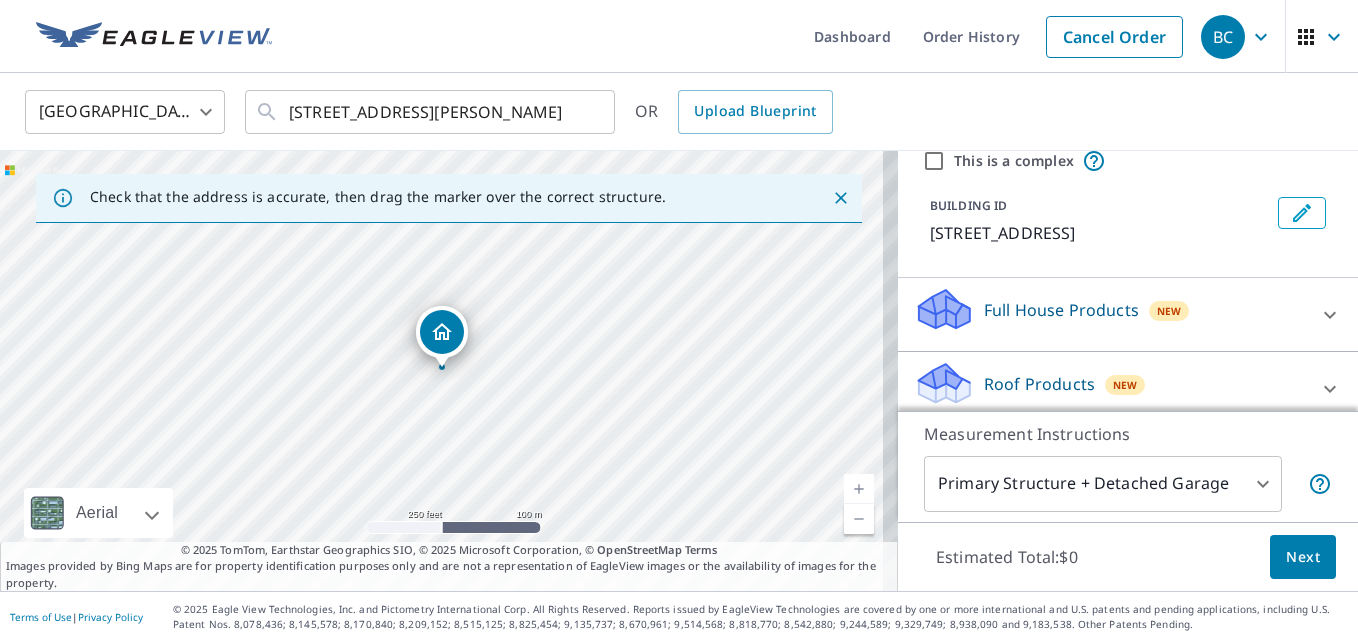 scroll, scrollTop: 120, scrollLeft: 0, axis: vertical 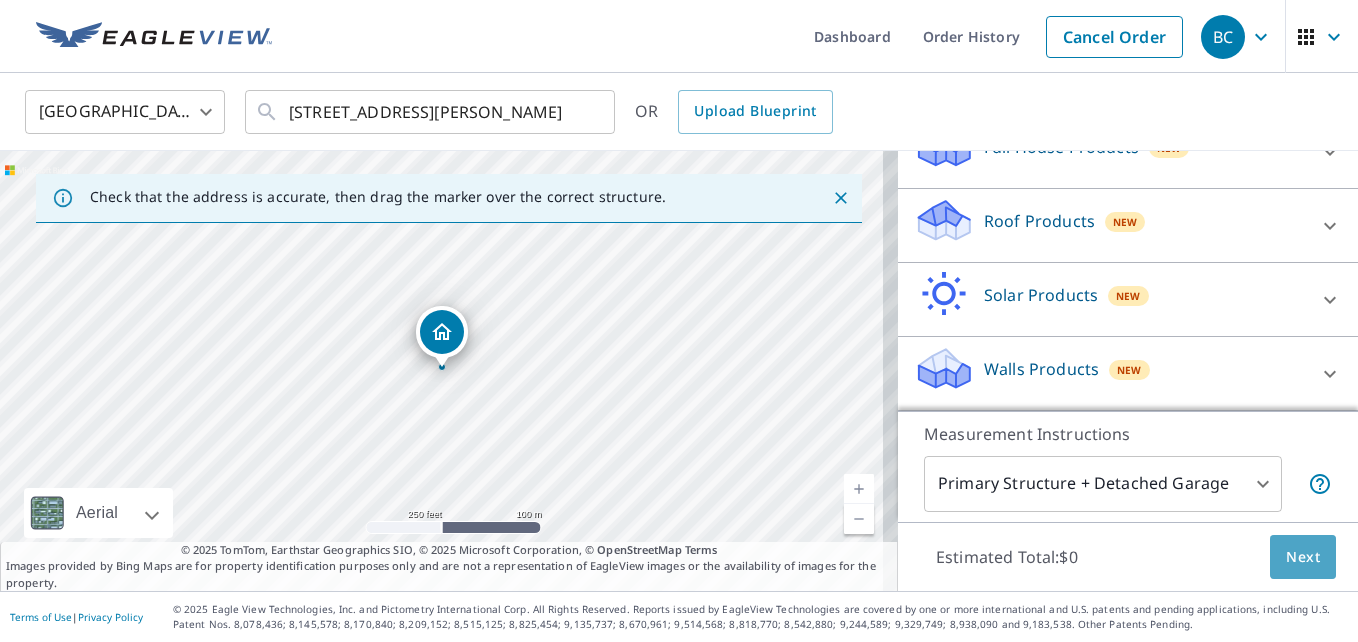 click on "Next" at bounding box center (1303, 557) 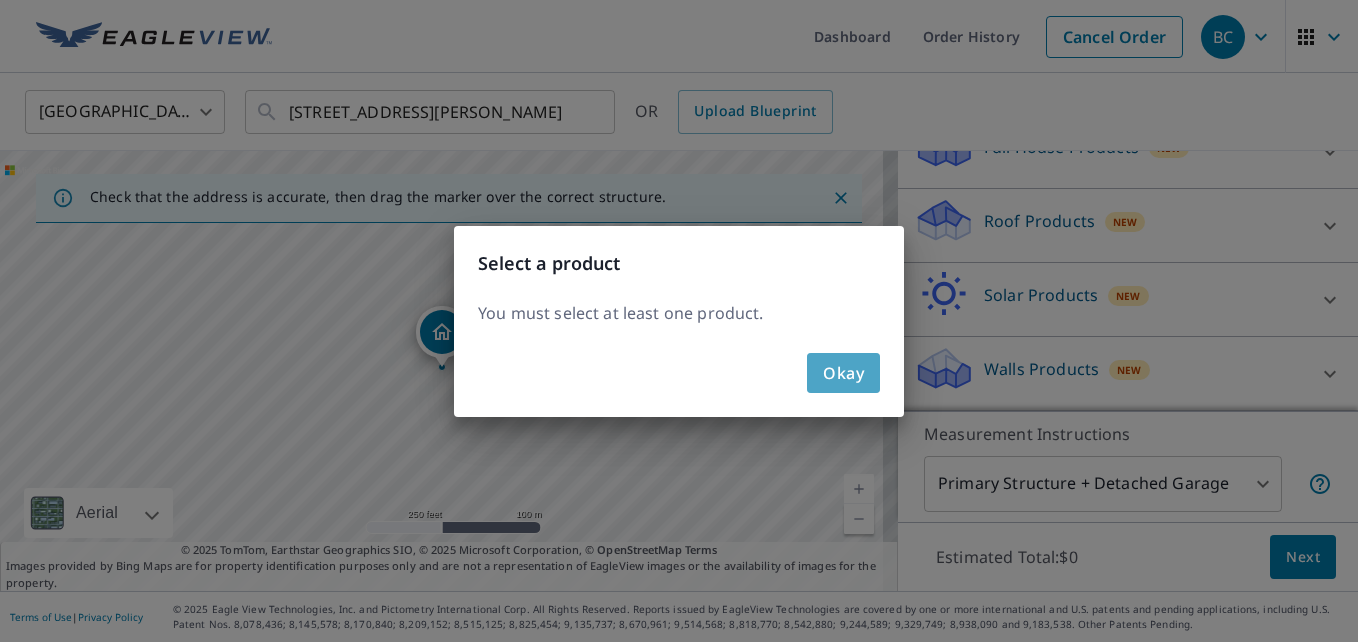 click on "Okay" at bounding box center [843, 373] 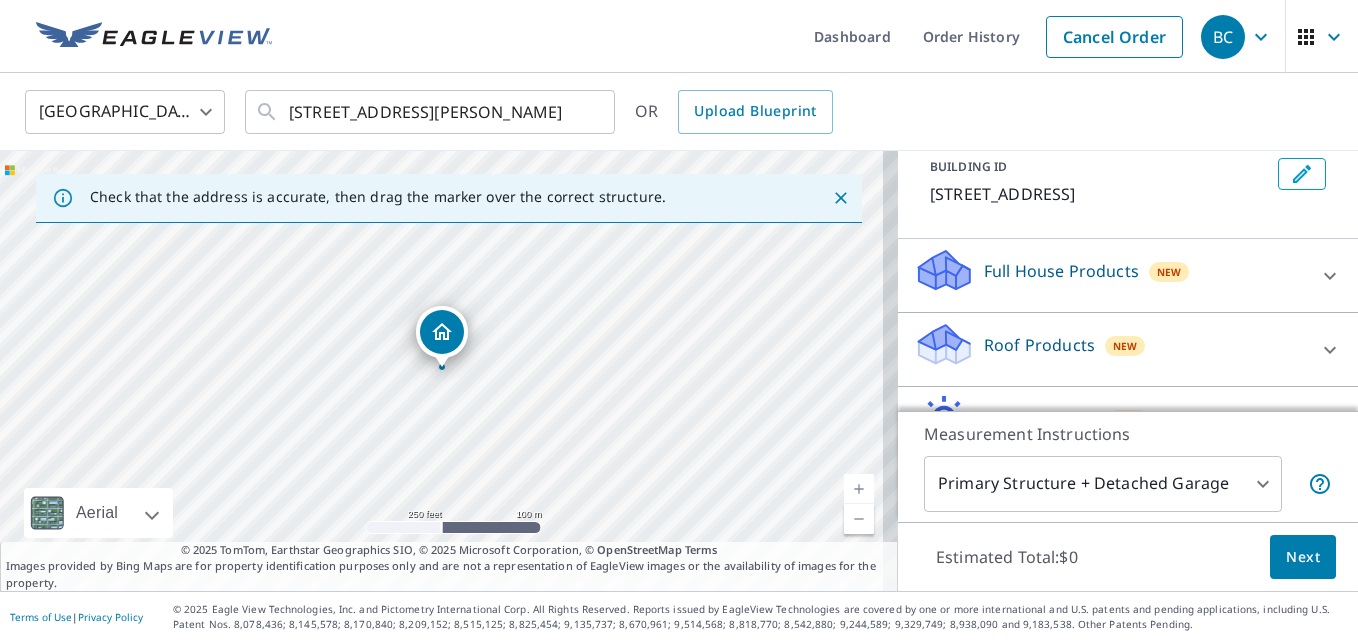 scroll, scrollTop: 40, scrollLeft: 0, axis: vertical 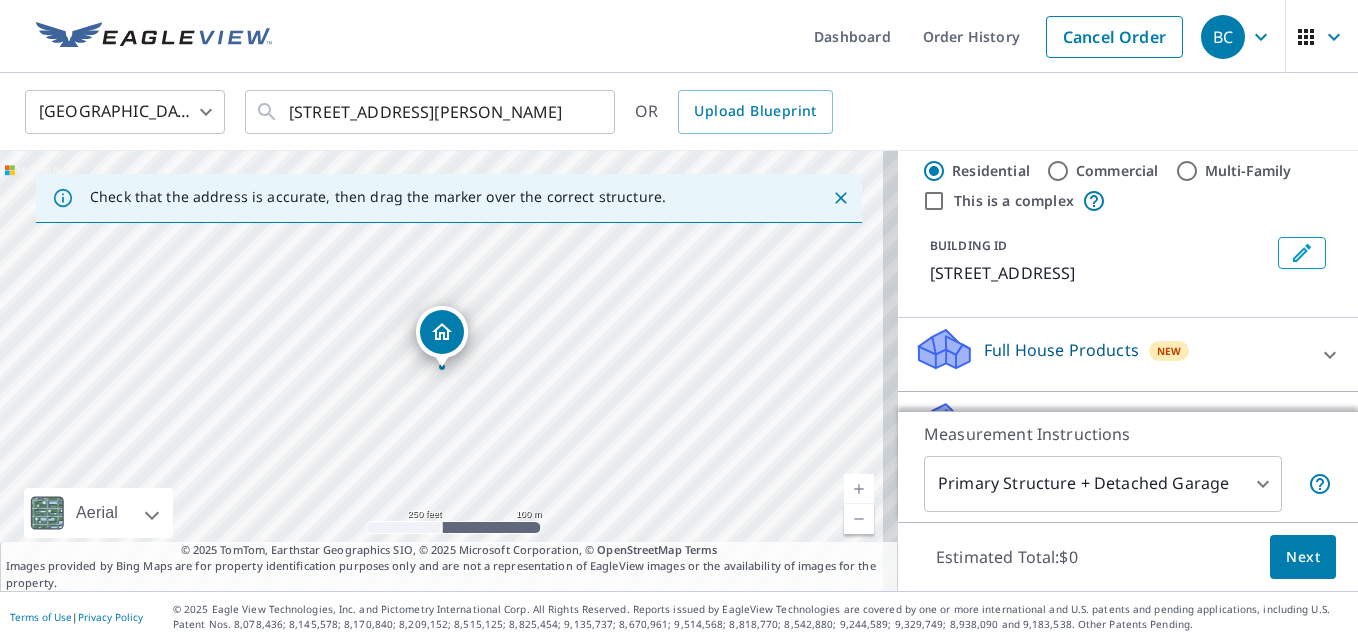 click on "Full House Products" at bounding box center [1061, 350] 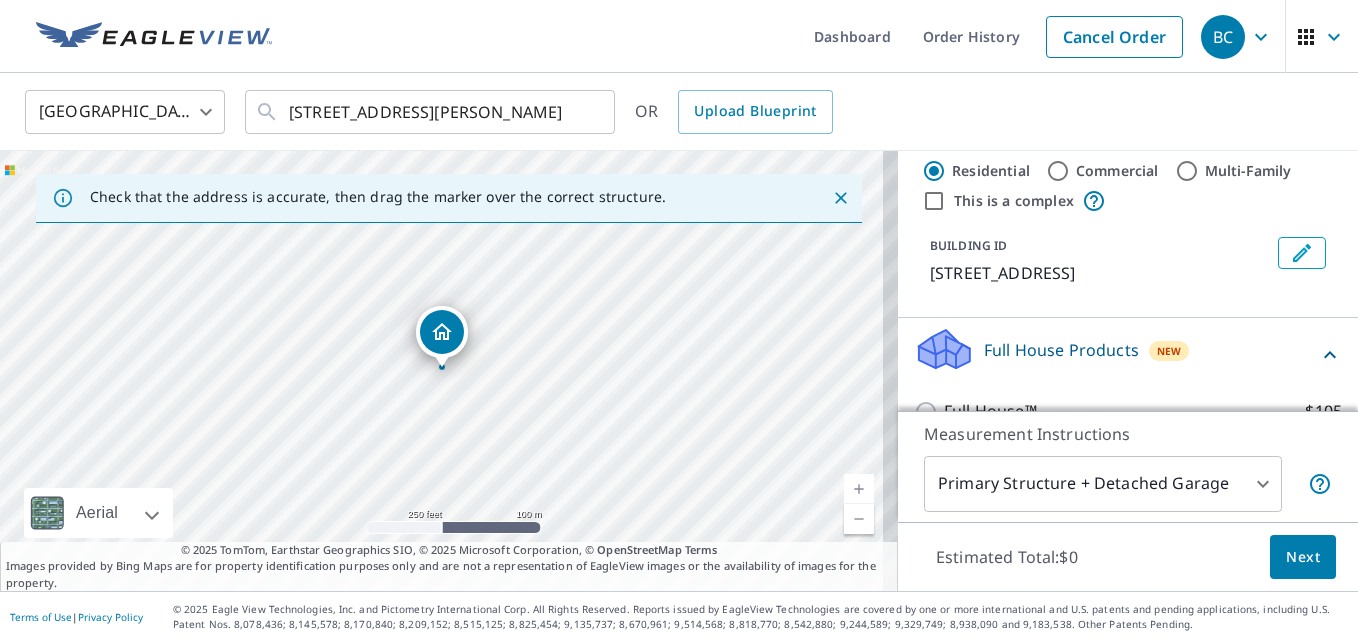 click on "Full House Products" at bounding box center [1061, 350] 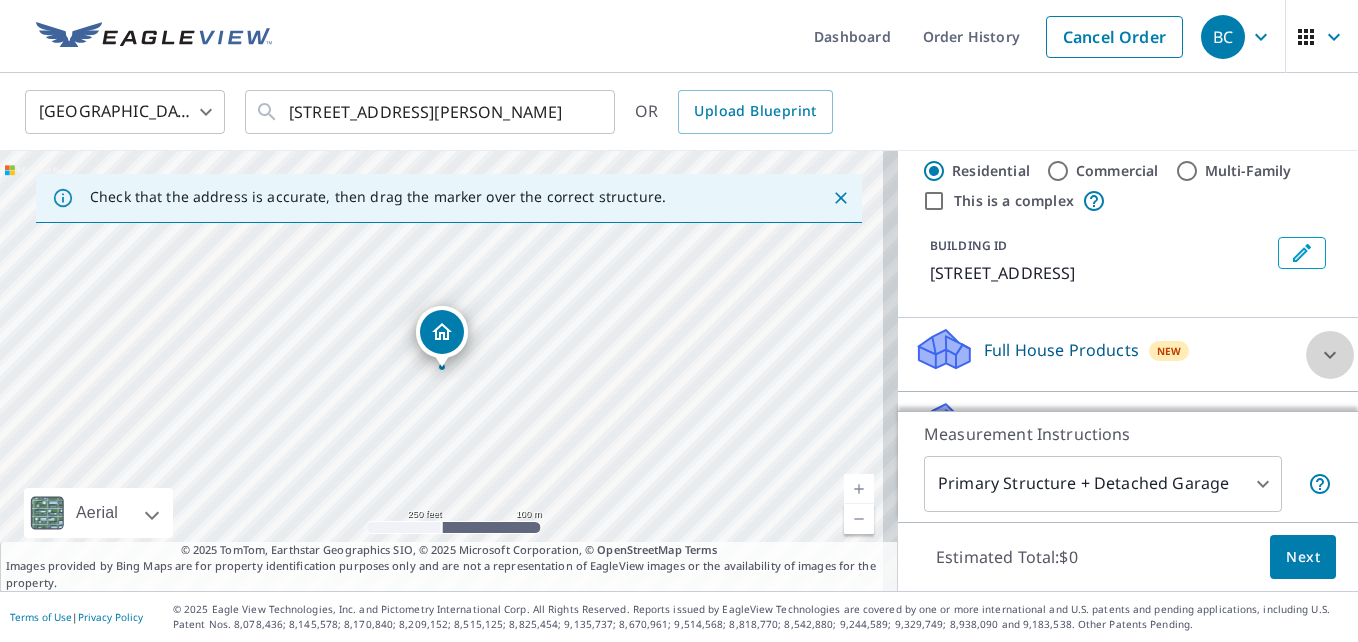 click 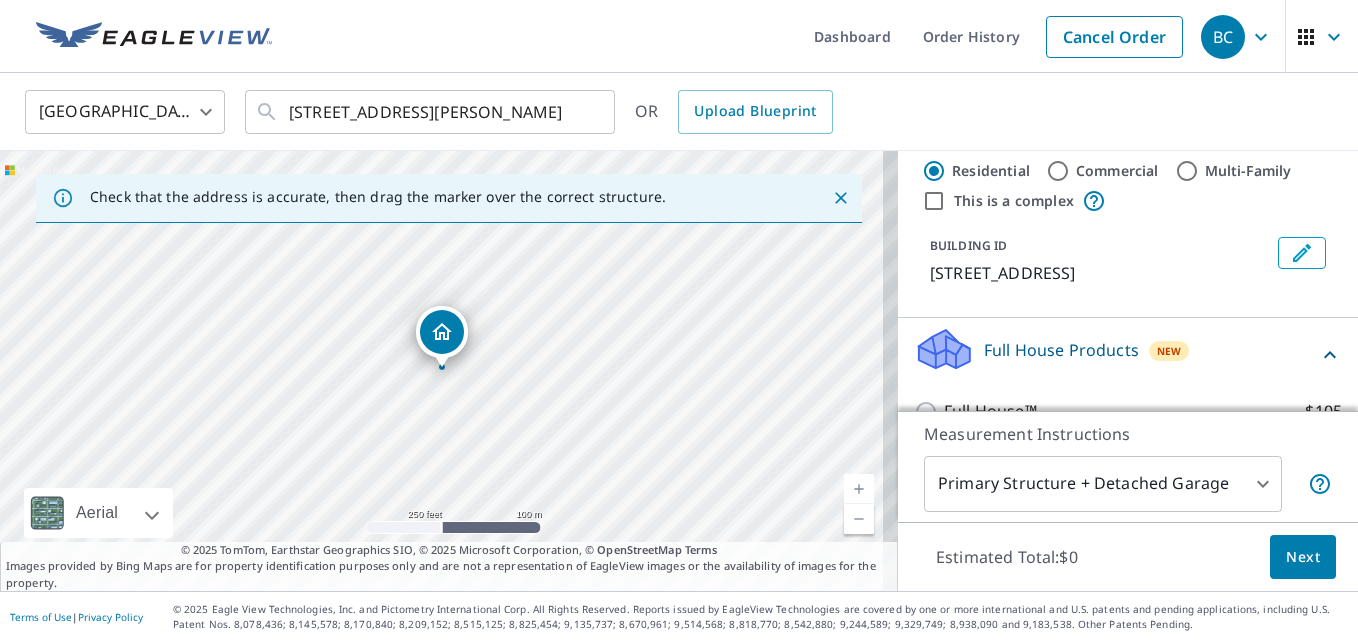 click 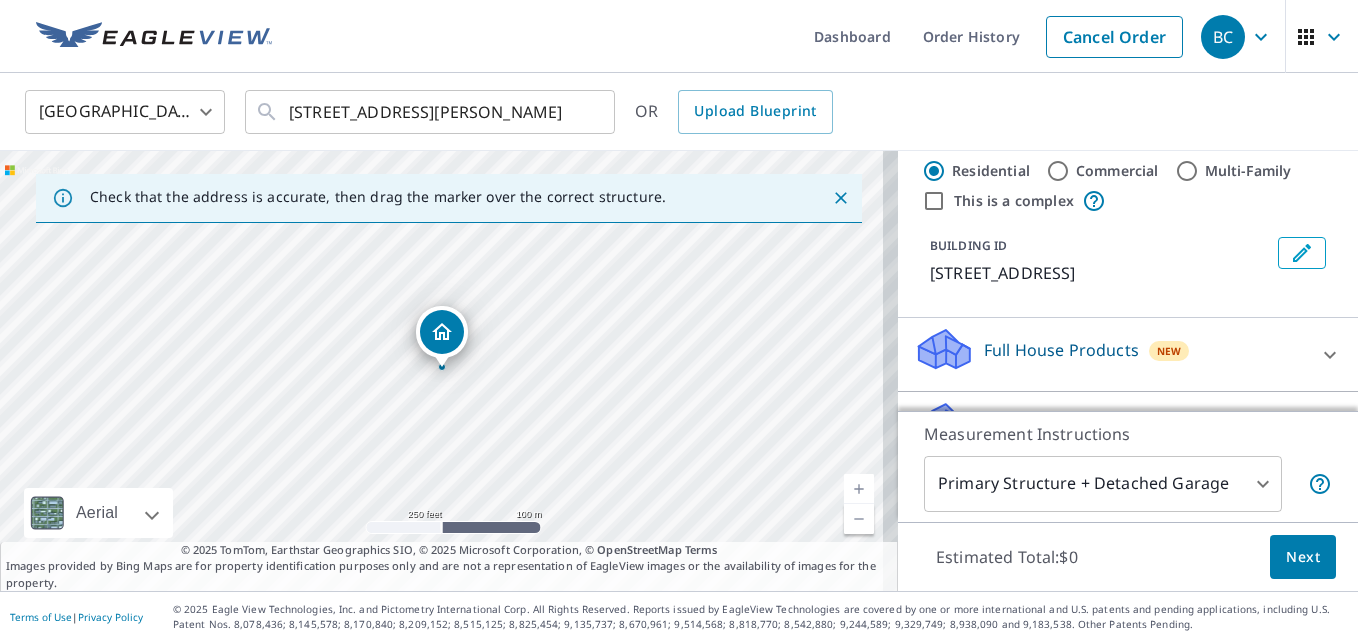 click on "Next" at bounding box center (1303, 557) 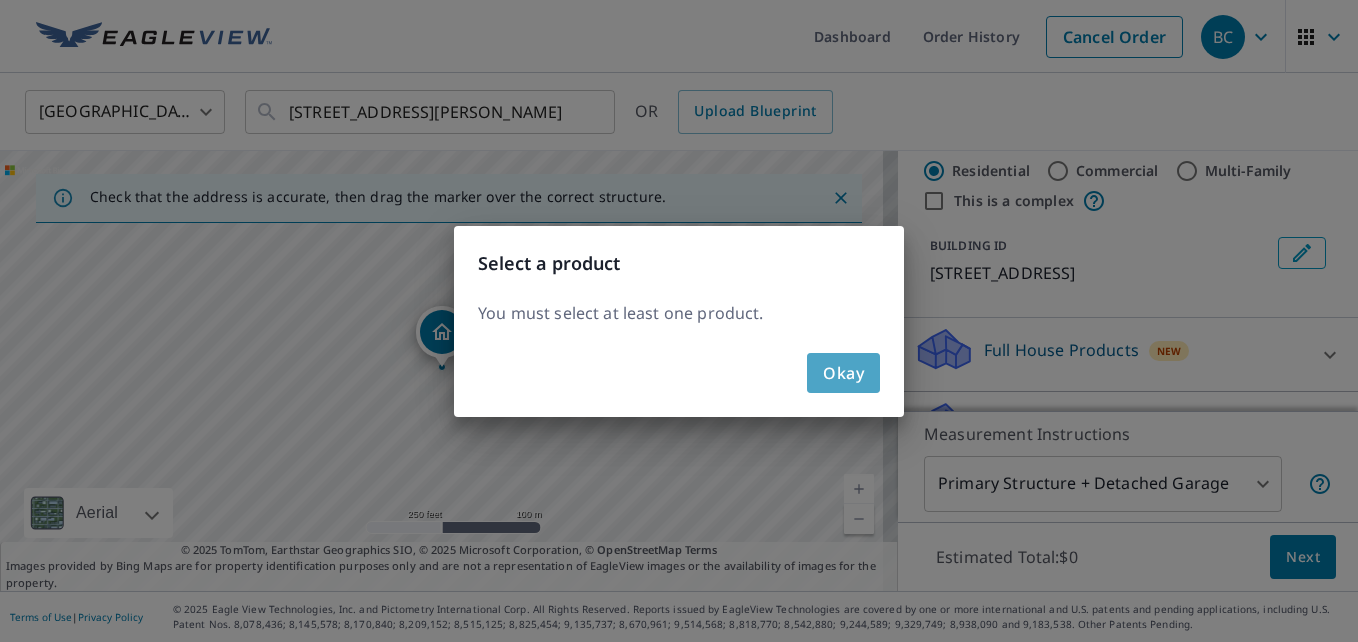click on "Okay" at bounding box center [843, 373] 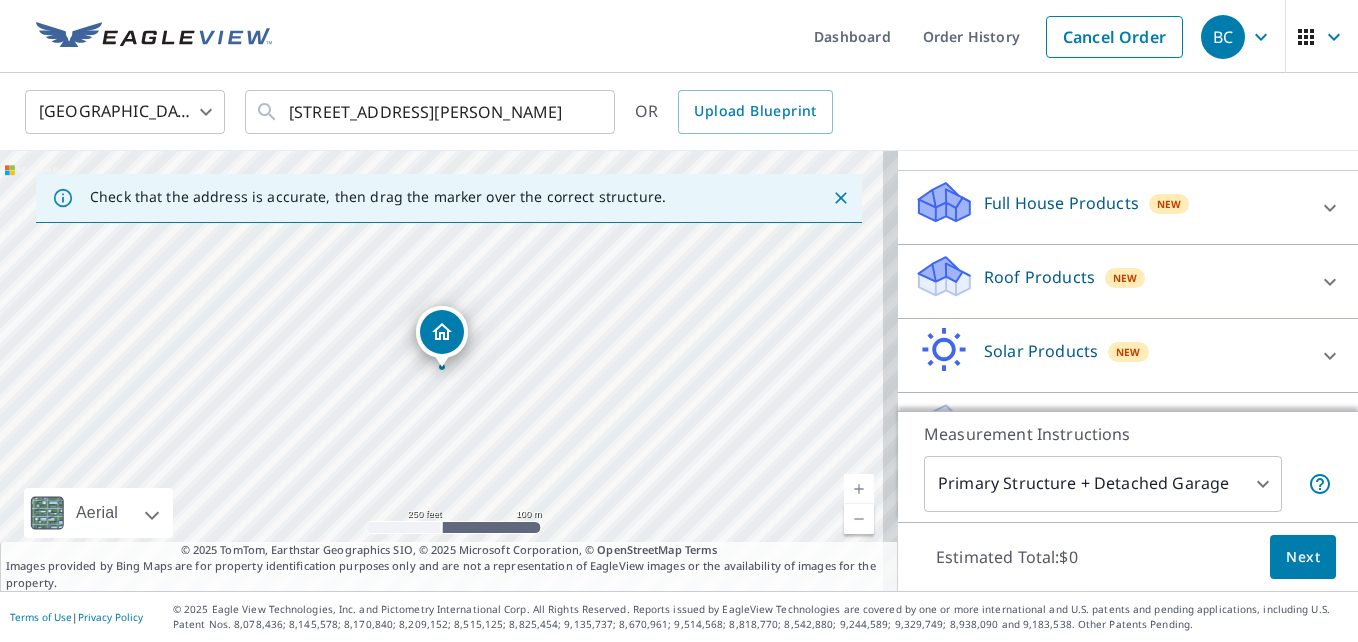 scroll, scrollTop: 227, scrollLeft: 0, axis: vertical 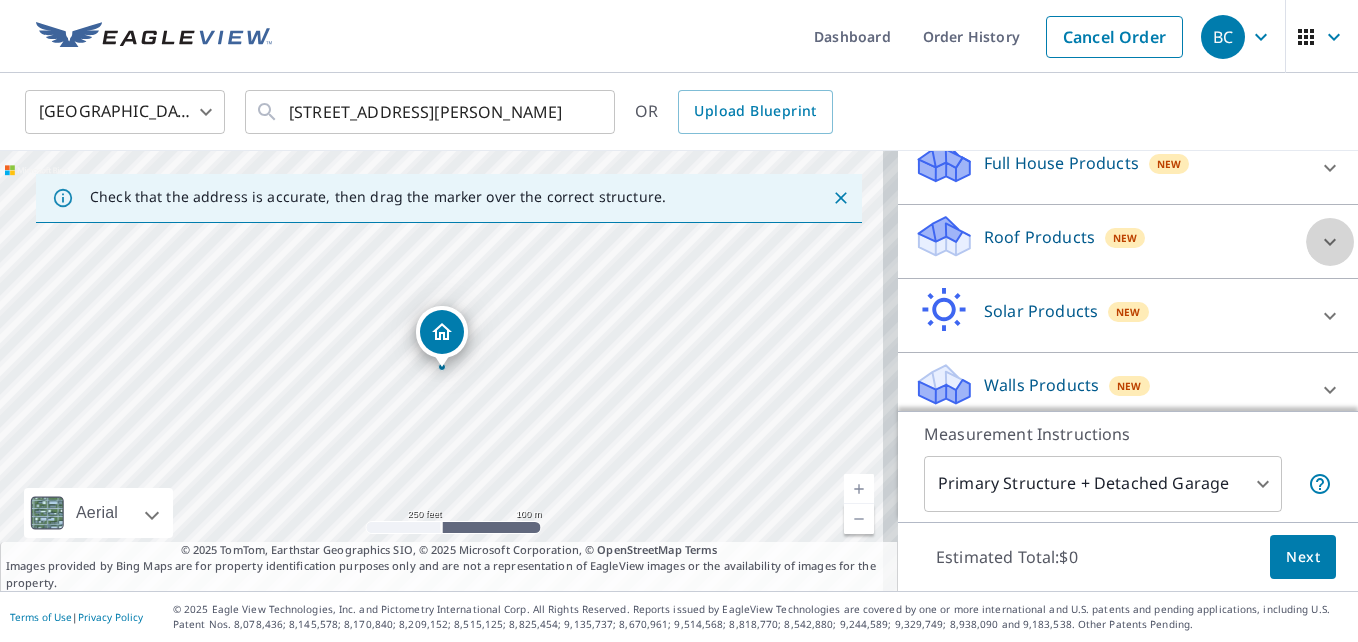 click 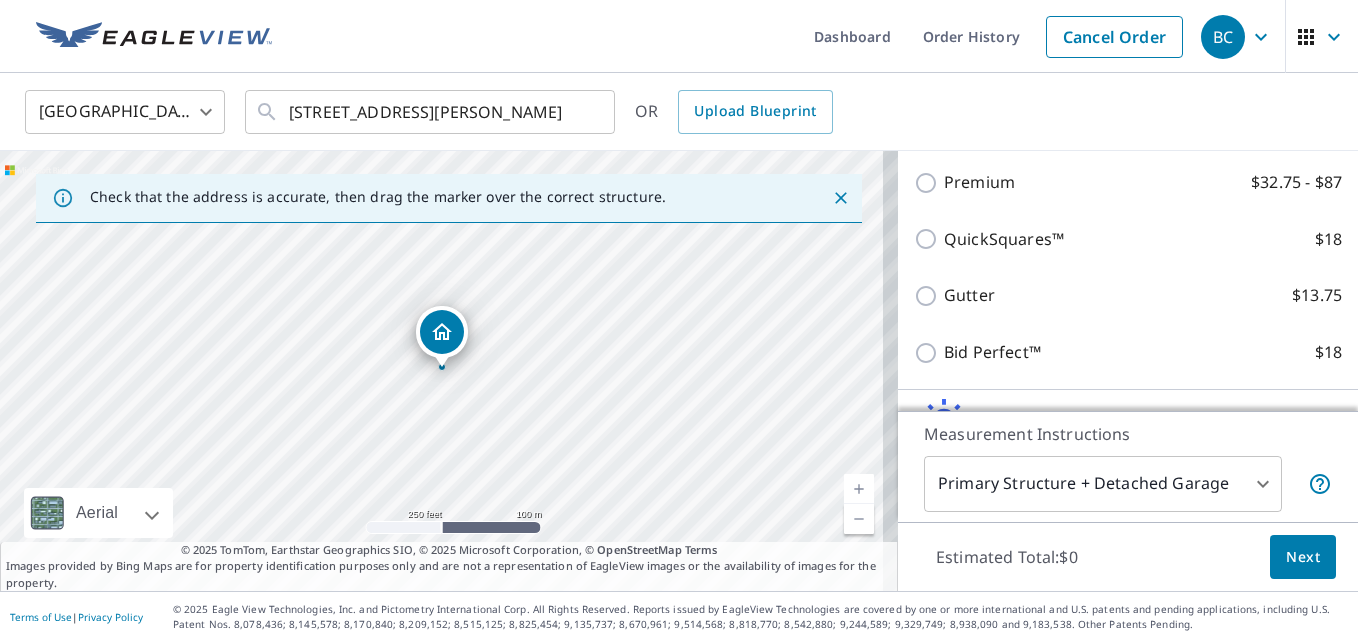 scroll, scrollTop: 360, scrollLeft: 0, axis: vertical 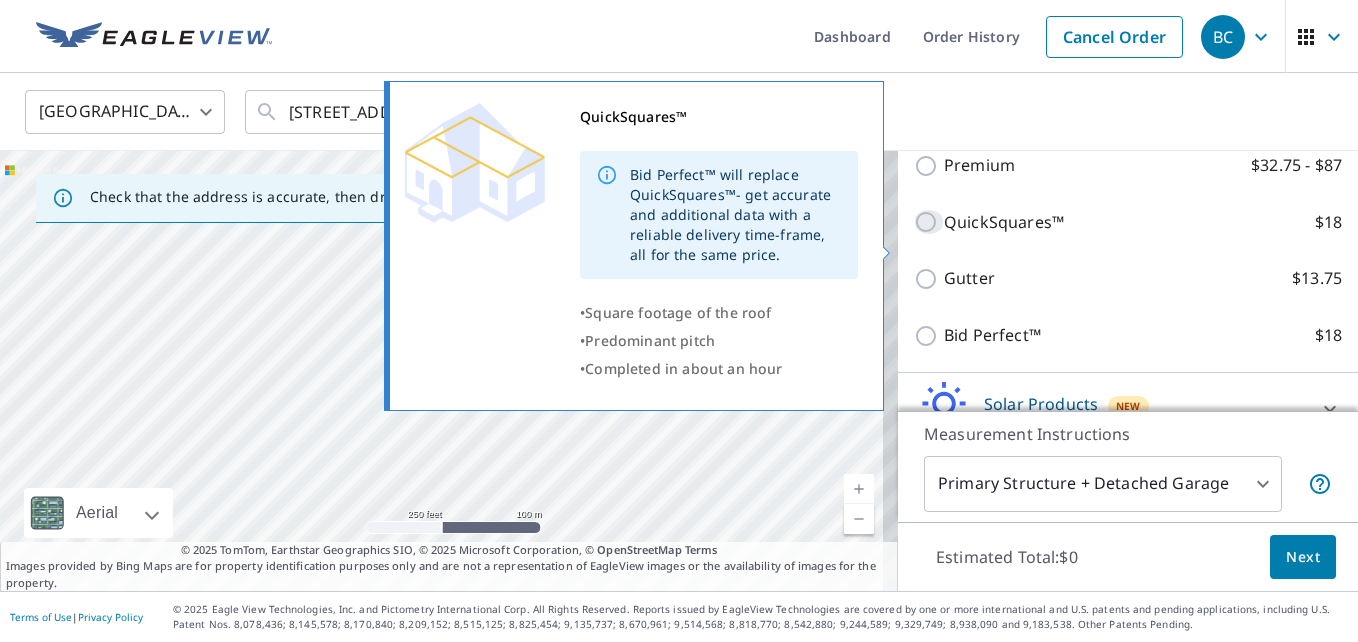 click on "QuickSquares™ $18" at bounding box center (929, 222) 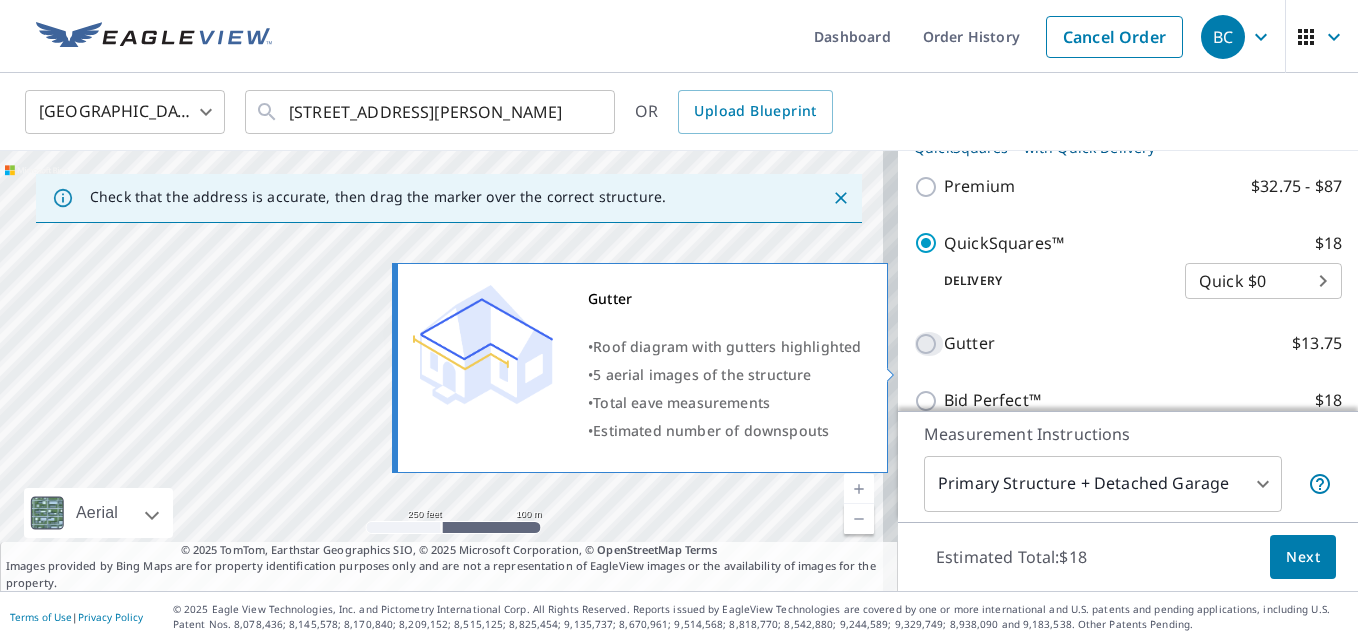 click on "Gutter $13.75" at bounding box center [929, 344] 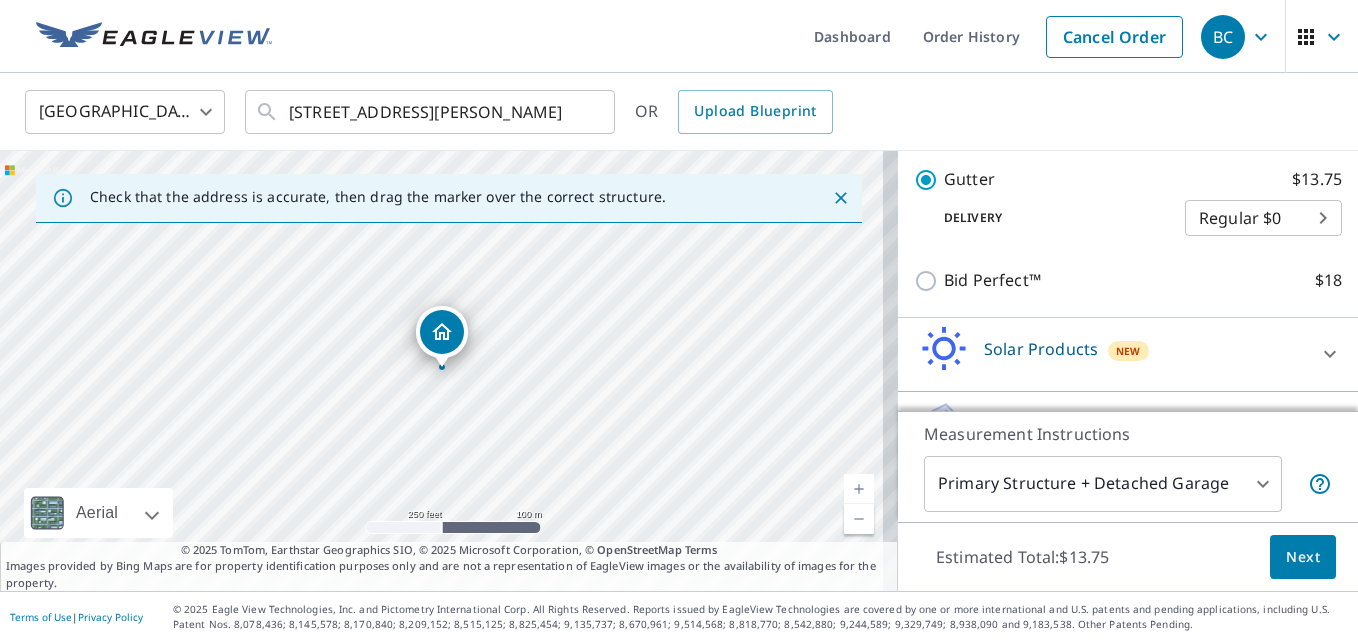 scroll, scrollTop: 520, scrollLeft: 0, axis: vertical 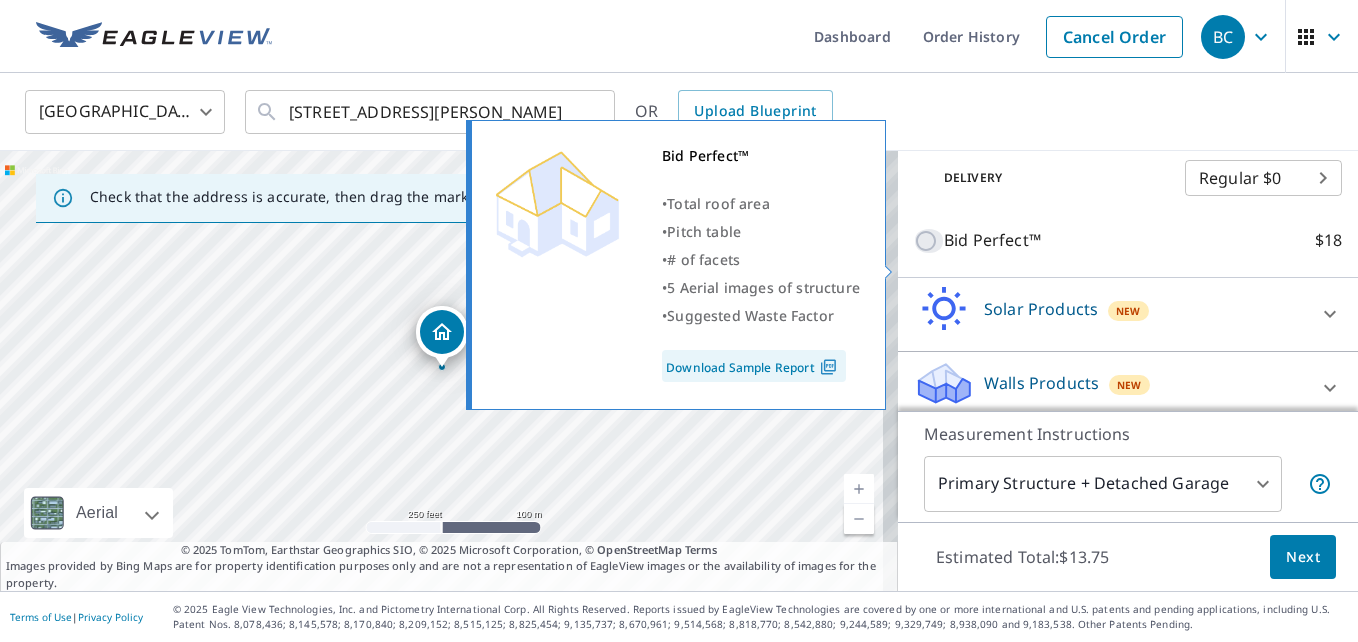 click on "Bid Perfect™ $18" at bounding box center [929, 241] 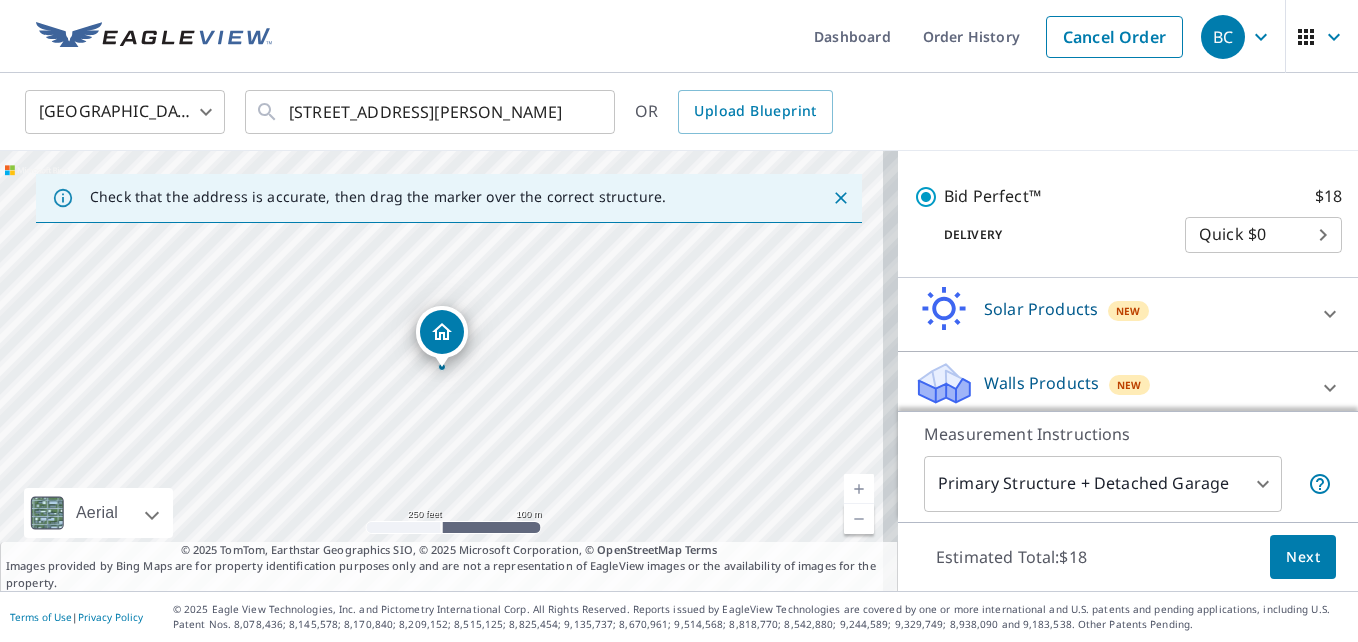 scroll, scrollTop: 559, scrollLeft: 0, axis: vertical 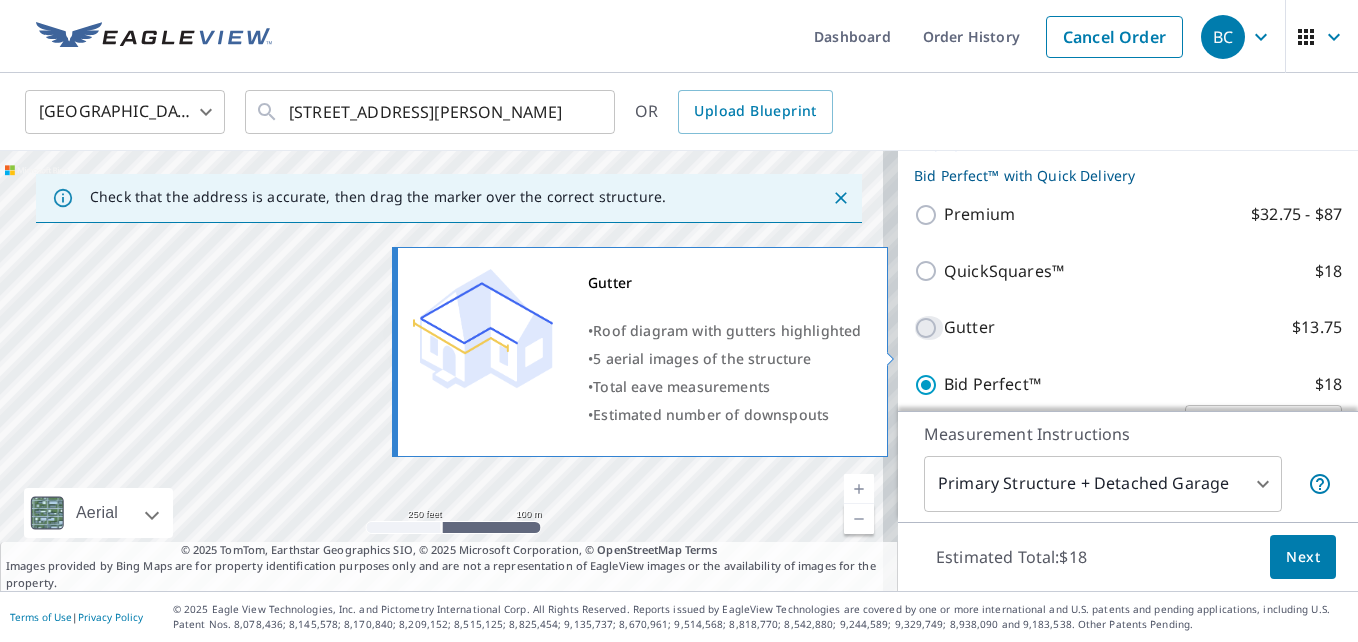 click on "Gutter $13.75" at bounding box center [929, 328] 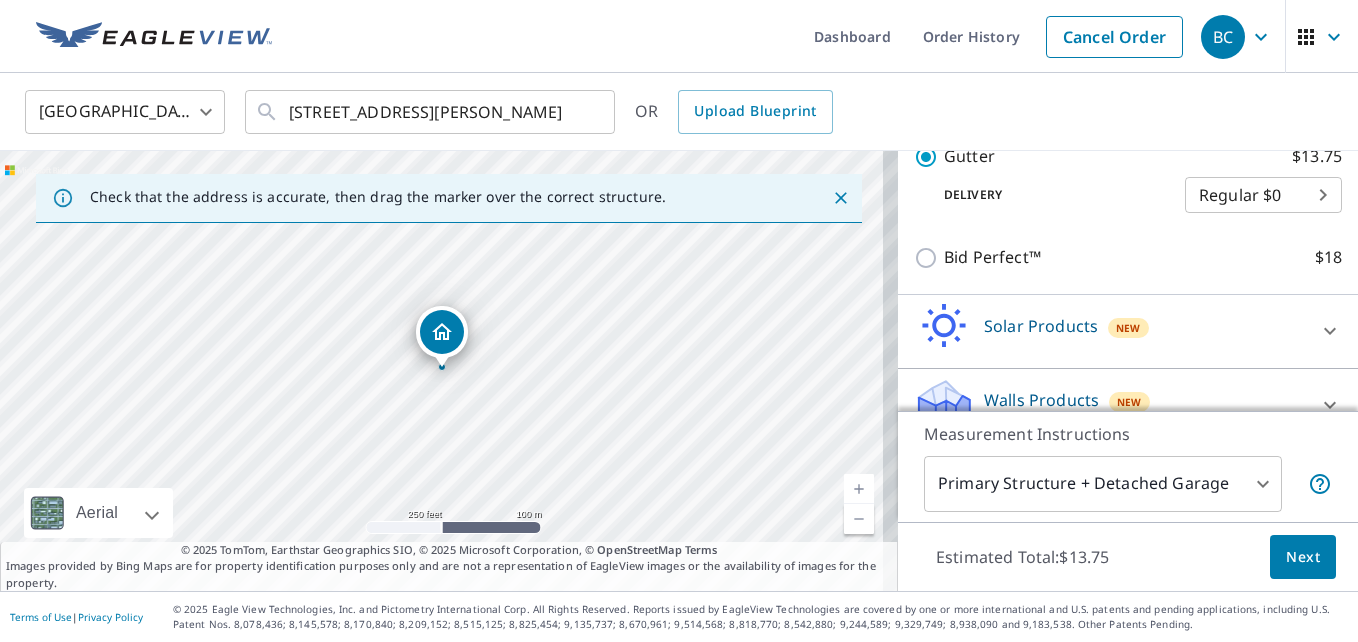 scroll, scrollTop: 505, scrollLeft: 0, axis: vertical 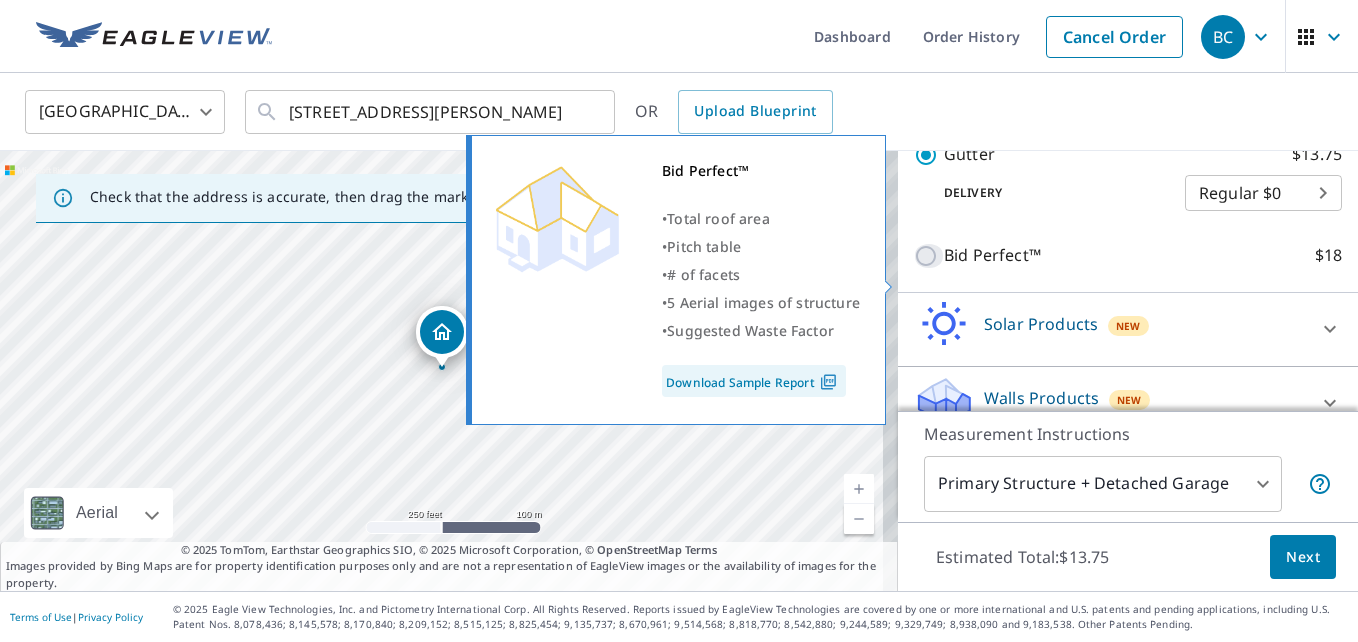 click on "Bid Perfect™ $18" at bounding box center [929, 256] 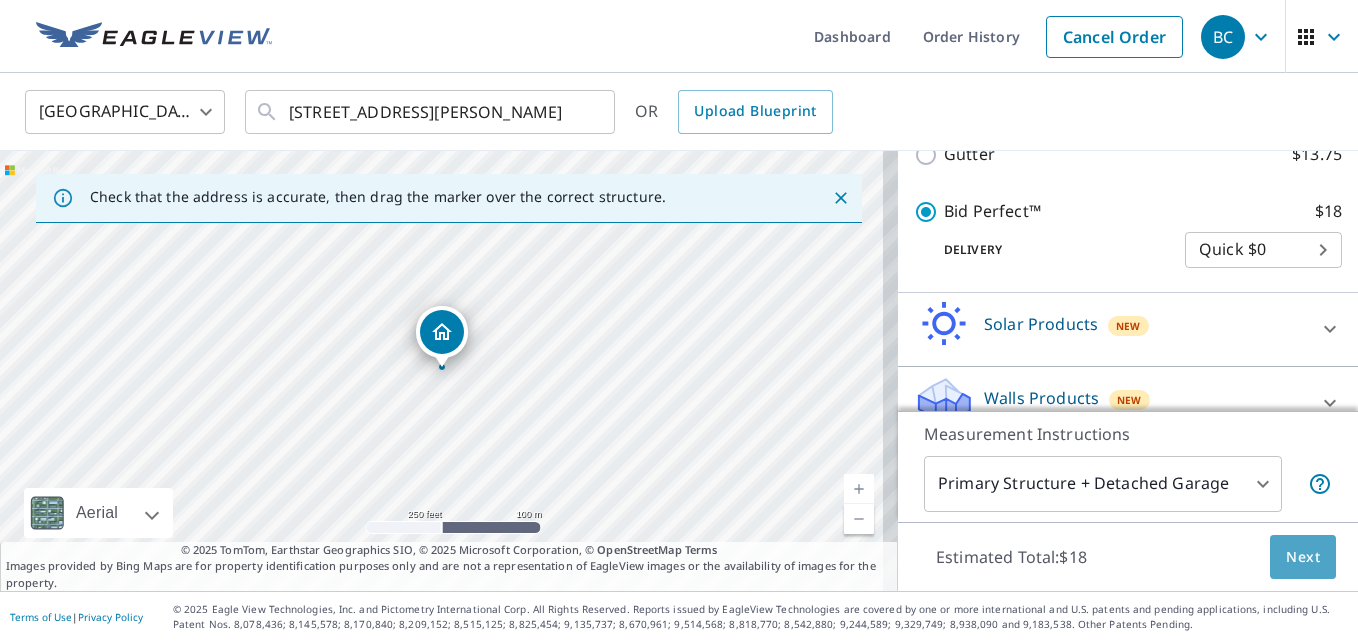 click on "Next" at bounding box center (1303, 557) 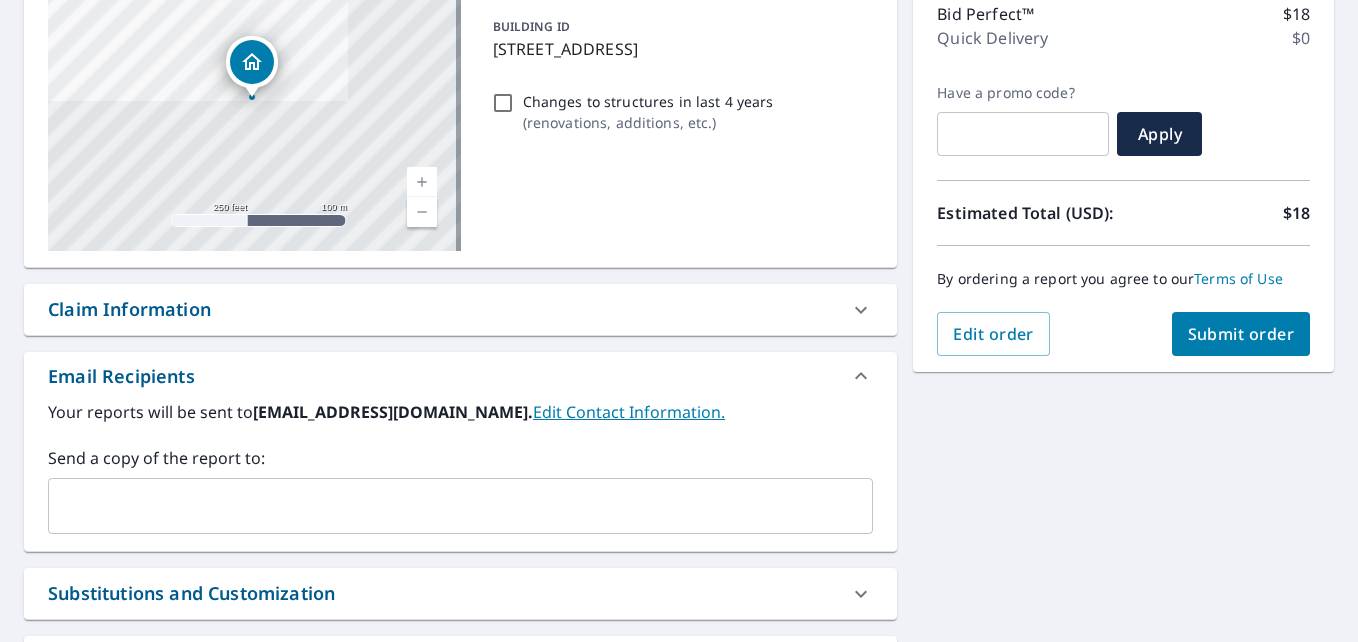 scroll, scrollTop: 274, scrollLeft: 0, axis: vertical 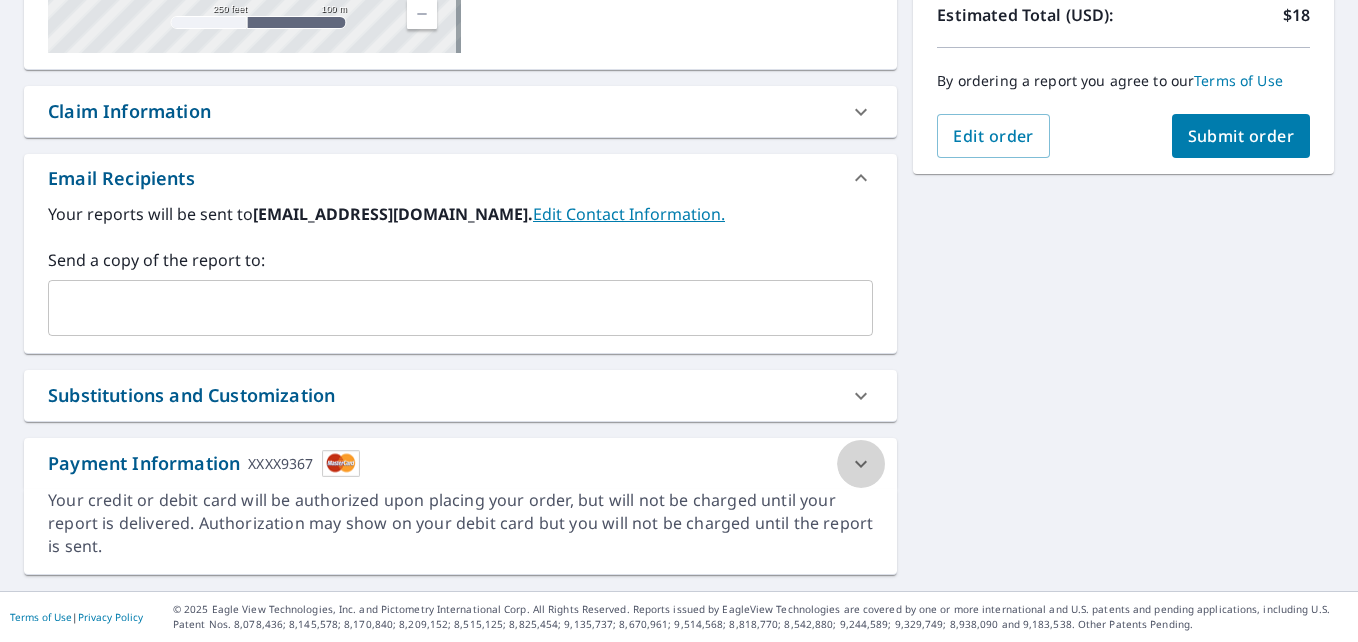 click 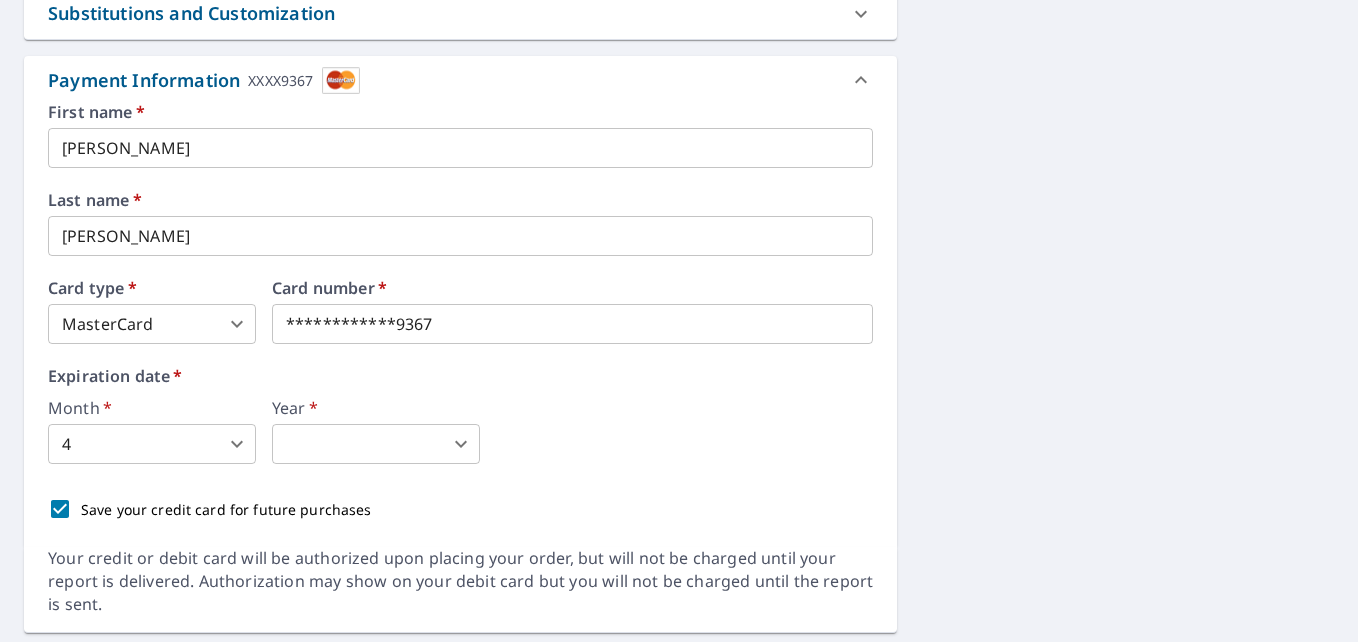 scroll, scrollTop: 881, scrollLeft: 0, axis: vertical 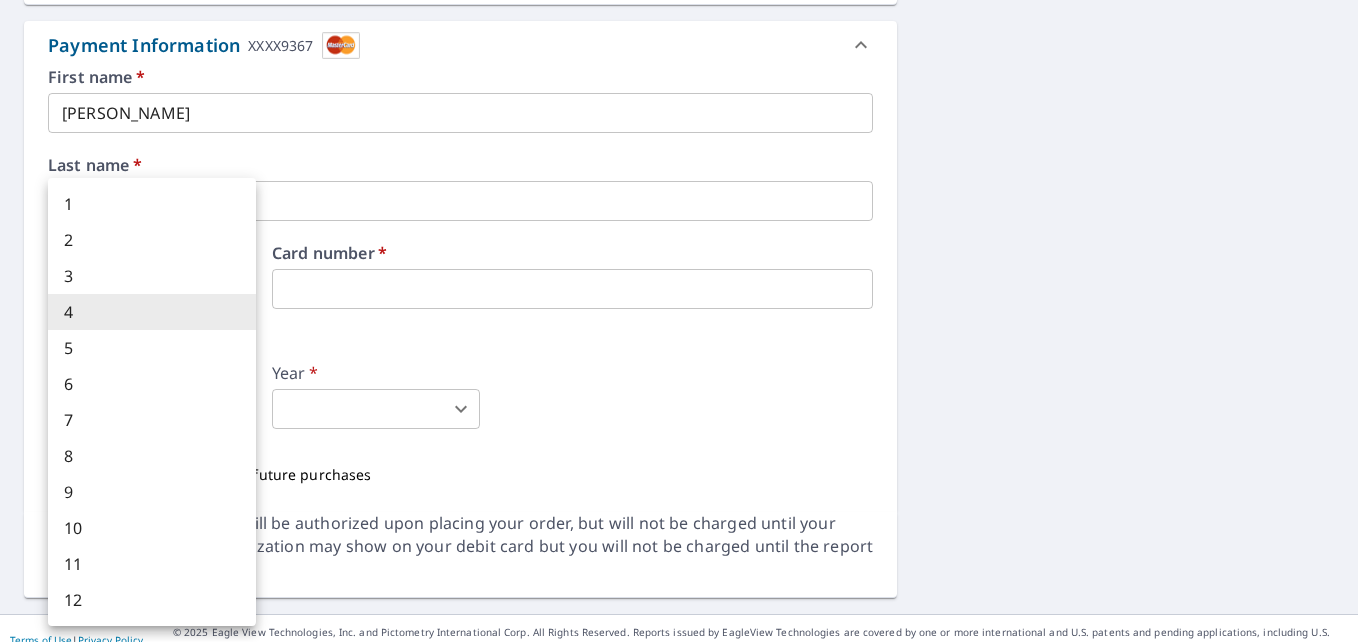 click on "BC BC
Dashboard Order History Cancel Order BC Dashboard / Finalize Order Finalize Order [STREET_ADDRESS] Aerial Road A standard road map Aerial A detailed look from above Labels Labels 250 feet 100 m © 2025 TomTom, © Vexcel Imaging, © 2025 Microsoft Corporation,  © OpenStreetMap Terms PROPERTY TYPE Residential BUILDING ID [STREET_ADDRESS] Changes to structures in last 4 years ( renovations, additions, etc. ) Claim Information Claim number ​ Claim information ​ PO number ​ Date of loss ​ Cat ID ​ Email Recipients Your reports will be sent to  [EMAIL_ADDRESS][DOMAIN_NAME].  Edit Contact Information. Send a copy of the report to: ​ Substitutions and Customization Roof measurement report substitutions If a Bid Perfect - Residential Report is unavailable send me a QuickSquares Report: Yes No Ask If a QuickSquares Report is unavailable send me a QuickSquares Extended Coverage Report: Yes No Ask Yes No Ask Yes No Ask Yes No Ask DXF RXF XML XXXX9367" at bounding box center (679, 321) 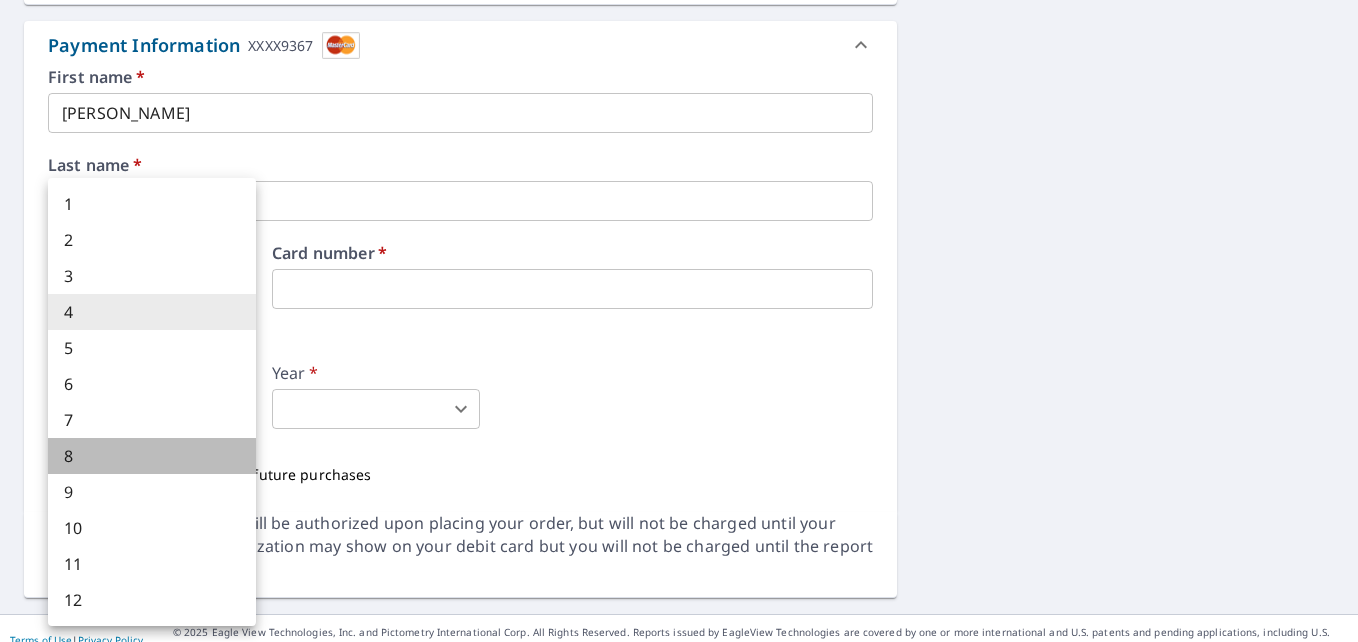 click on "8" at bounding box center (152, 456) 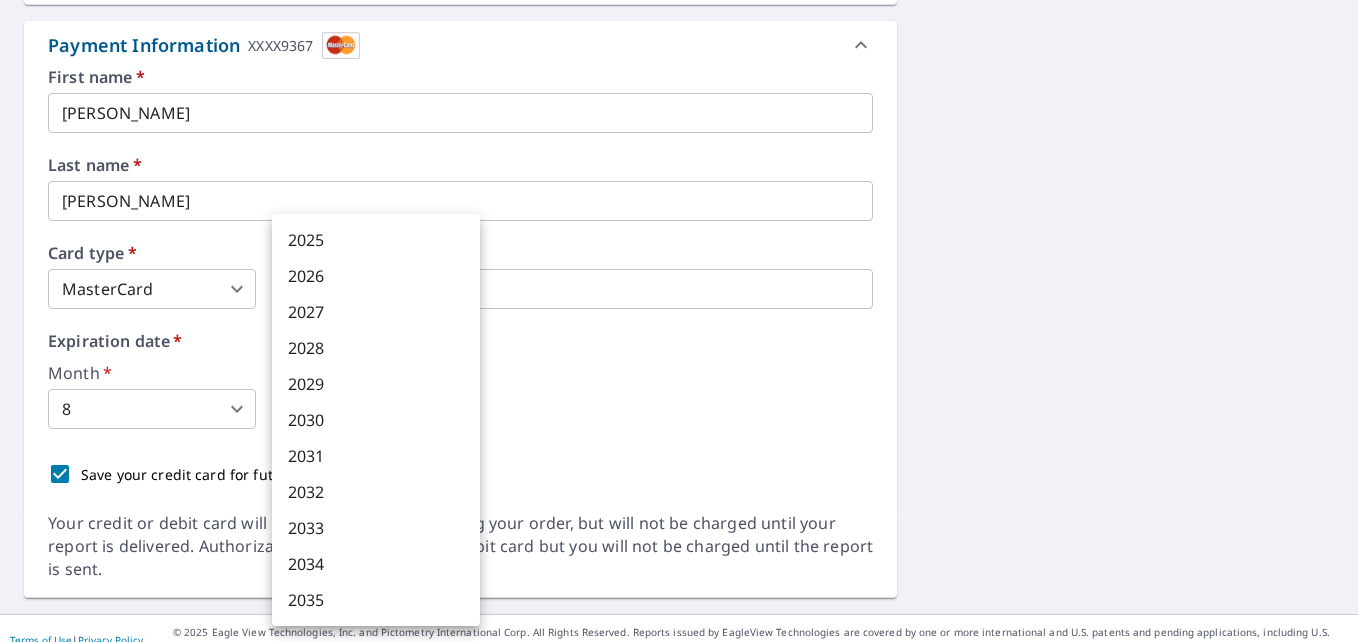 click on "BC BC
Dashboard Order History Cancel Order BC Dashboard / Finalize Order Finalize Order [STREET_ADDRESS] Aerial Road A standard road map Aerial A detailed look from above Labels Labels 250 feet 100 m © 2025 TomTom, © Vexcel Imaging, © 2025 Microsoft Corporation,  © OpenStreetMap Terms PROPERTY TYPE Residential BUILDING ID [STREET_ADDRESS] Changes to structures in last 4 years ( renovations, additions, etc. ) Claim Information Claim number ​ Claim information ​ PO number ​ Date of loss ​ Cat ID ​ Email Recipients Your reports will be sent to  [EMAIL_ADDRESS][DOMAIN_NAME].  Edit Contact Information. Send a copy of the report to: ​ Substitutions and Customization Roof measurement report substitutions If a Bid Perfect - Residential Report is unavailable send me a QuickSquares Report: Yes No Ask If a QuickSquares Report is unavailable send me a QuickSquares Extended Coverage Report: Yes No Ask Yes No Ask Yes No Ask Yes No Ask DXF RXF XML XXXX9367" at bounding box center (679, 321) 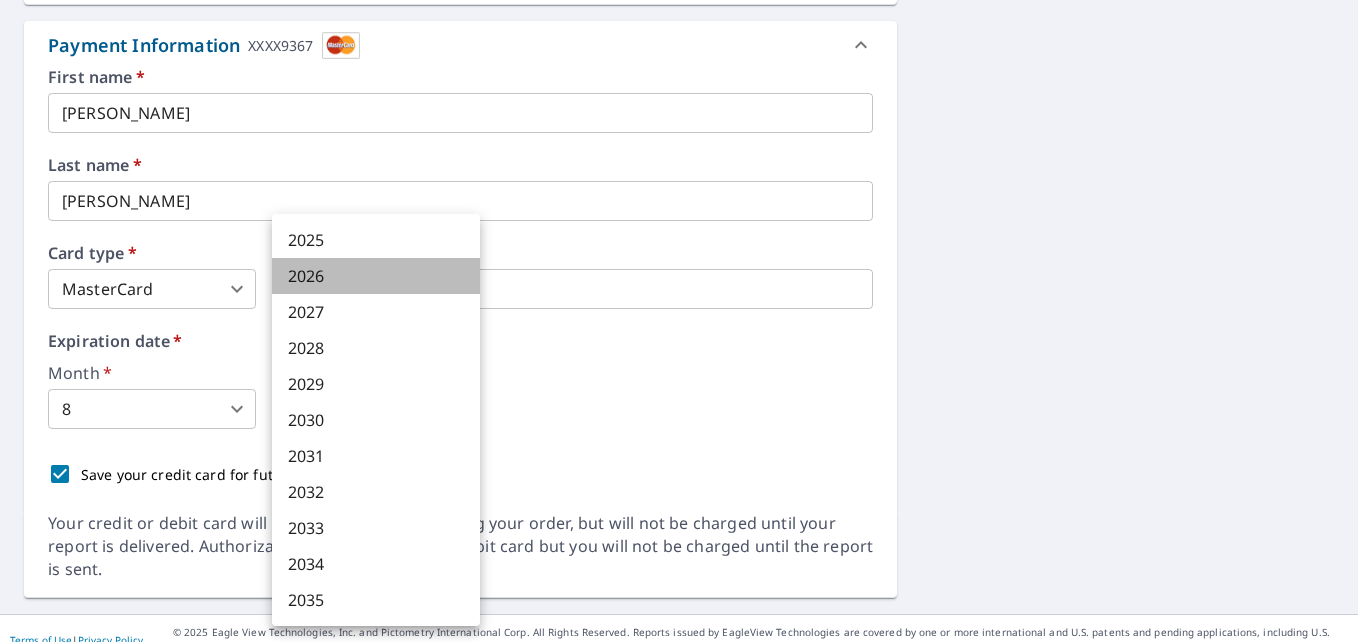 click on "2026" at bounding box center [376, 276] 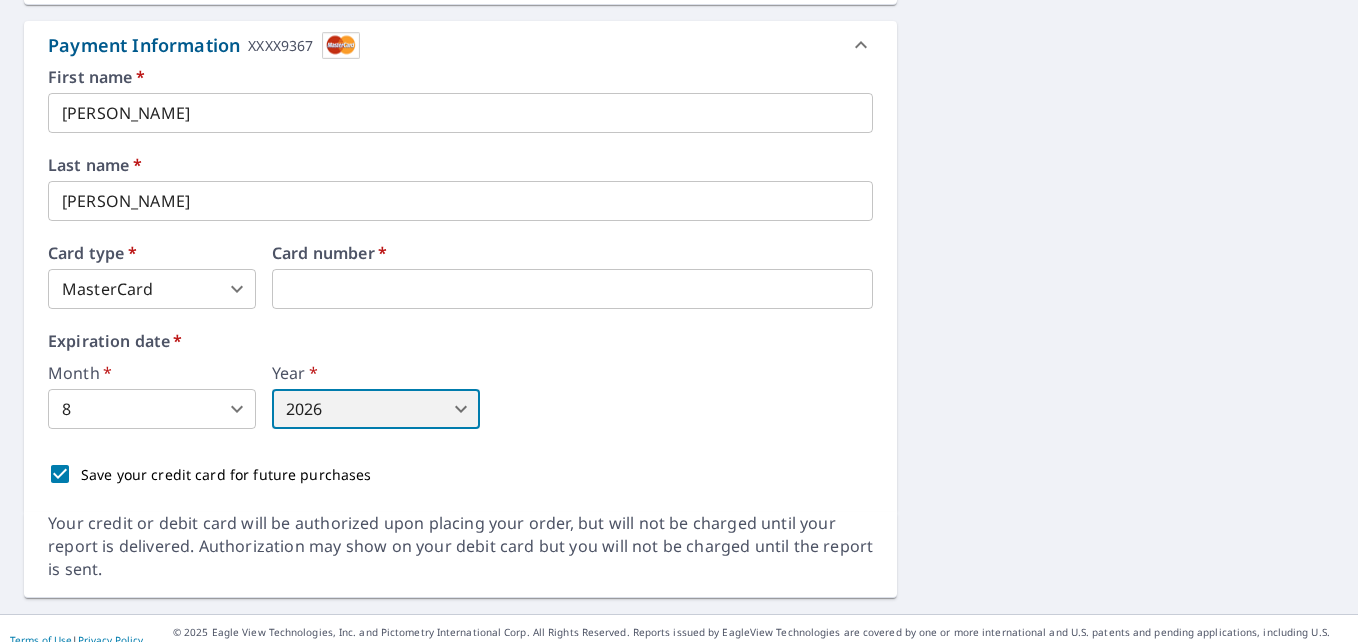 scroll, scrollTop: 904, scrollLeft: 0, axis: vertical 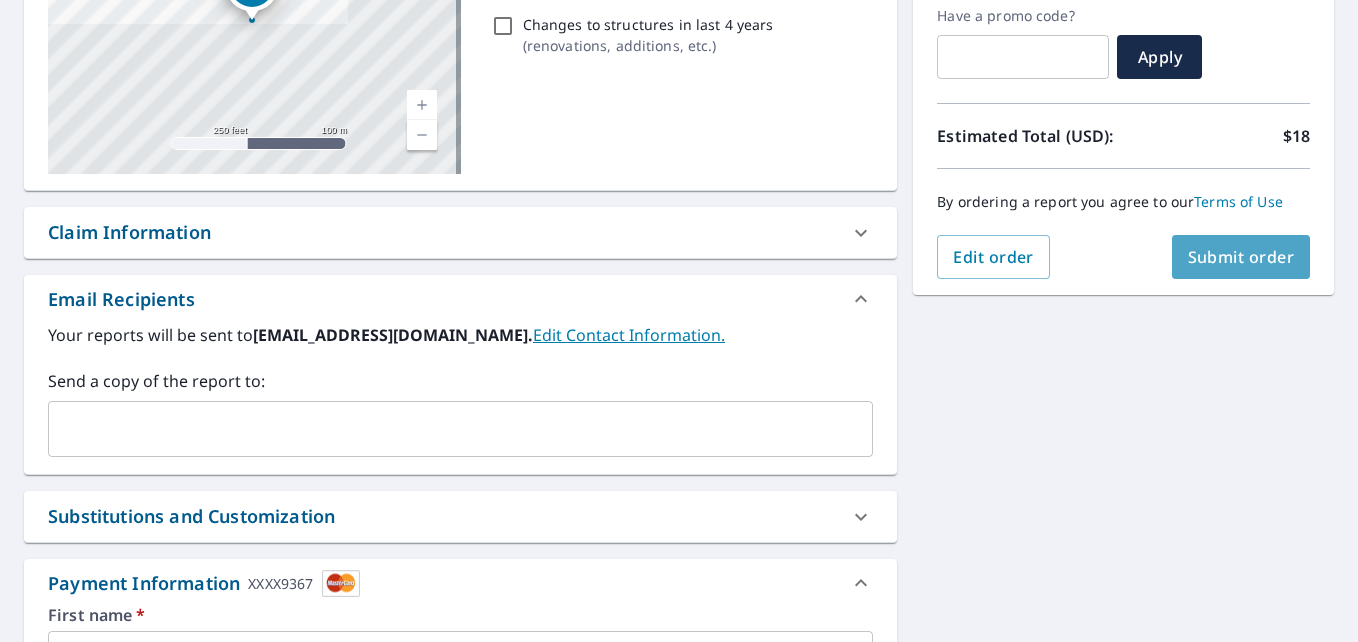 click on "Submit order" at bounding box center (1241, 257) 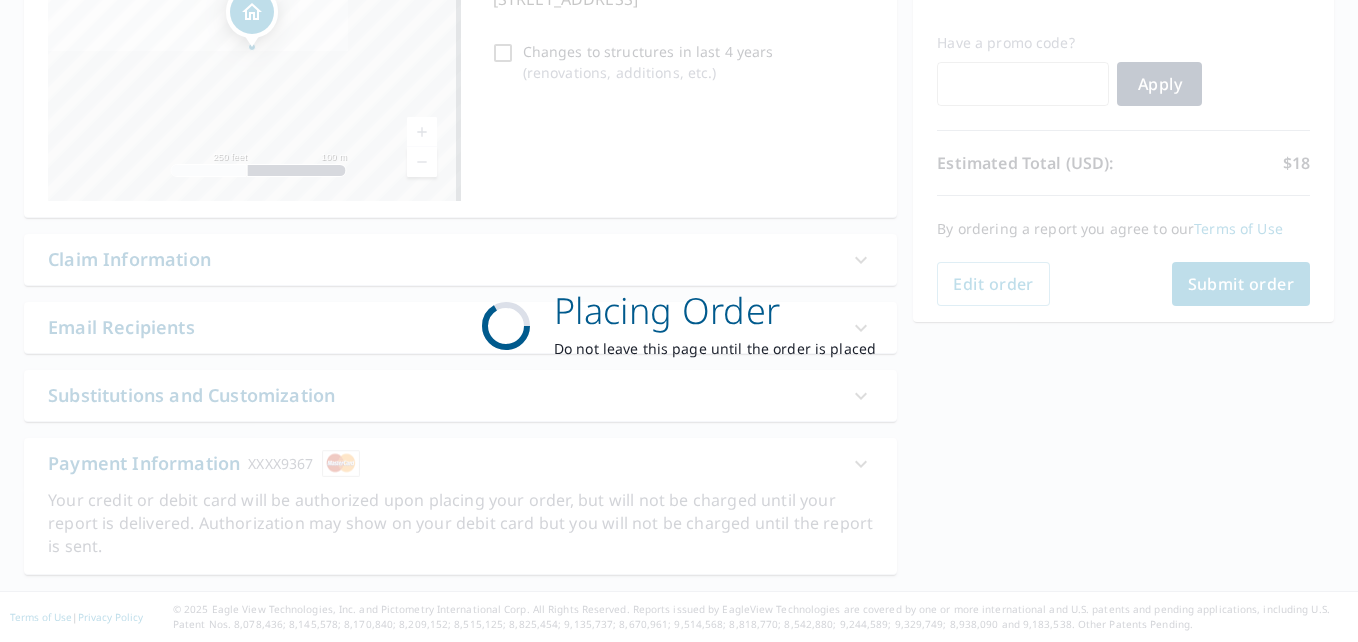 scroll, scrollTop: 316, scrollLeft: 0, axis: vertical 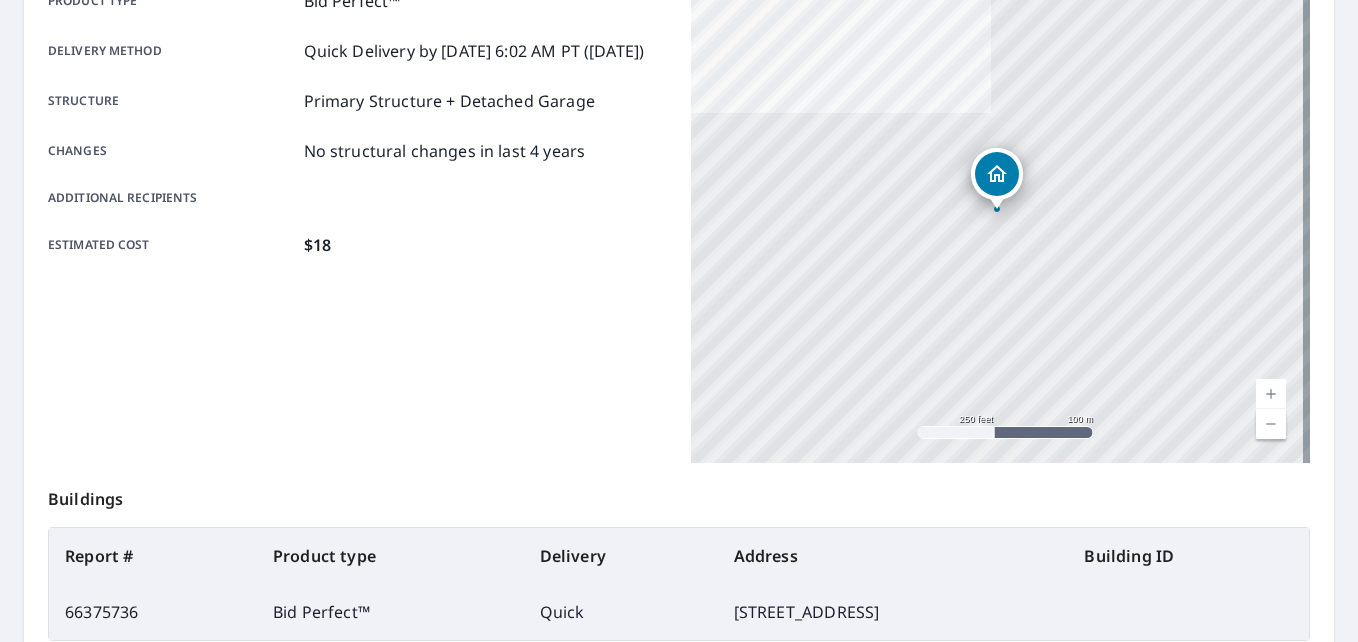 click 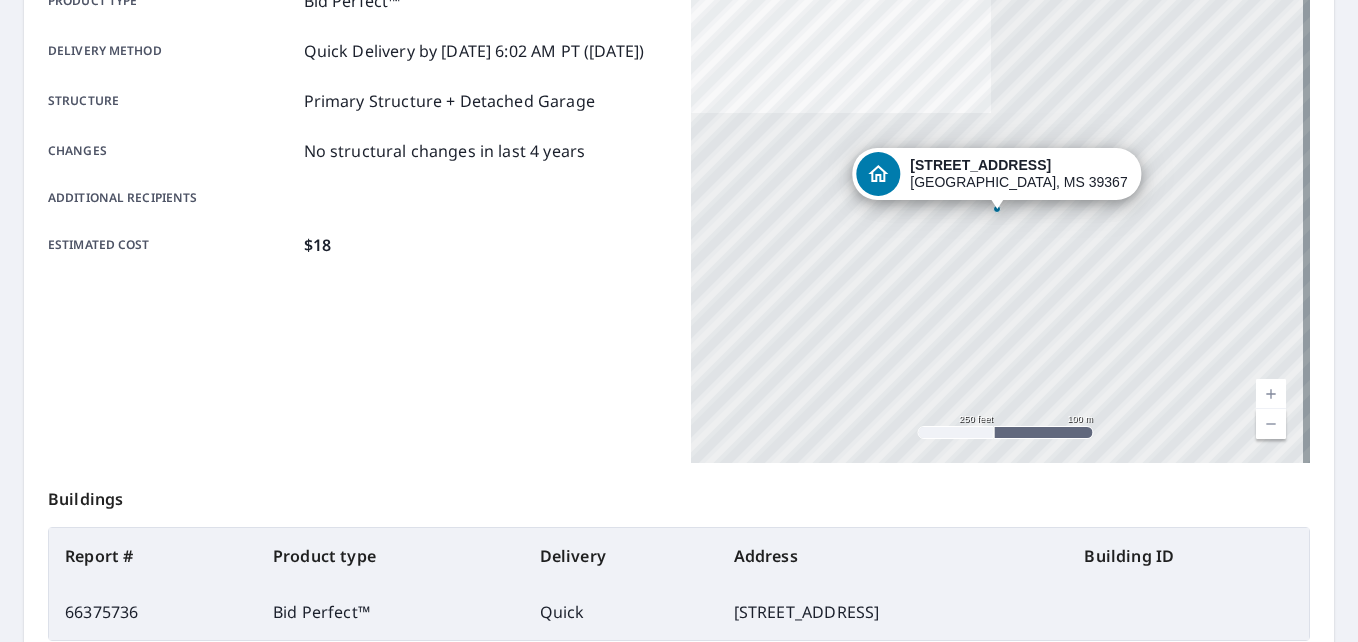 click on "Product type Bid Perfect™ Delivery method Quick Delivery by [DATE] 6:02 AM PT ([DATE]) Structure Primary Structure + Detached Garage Changes No structural changes in last 4 years Additional recipients Estimated cost $18" at bounding box center [357, 213] 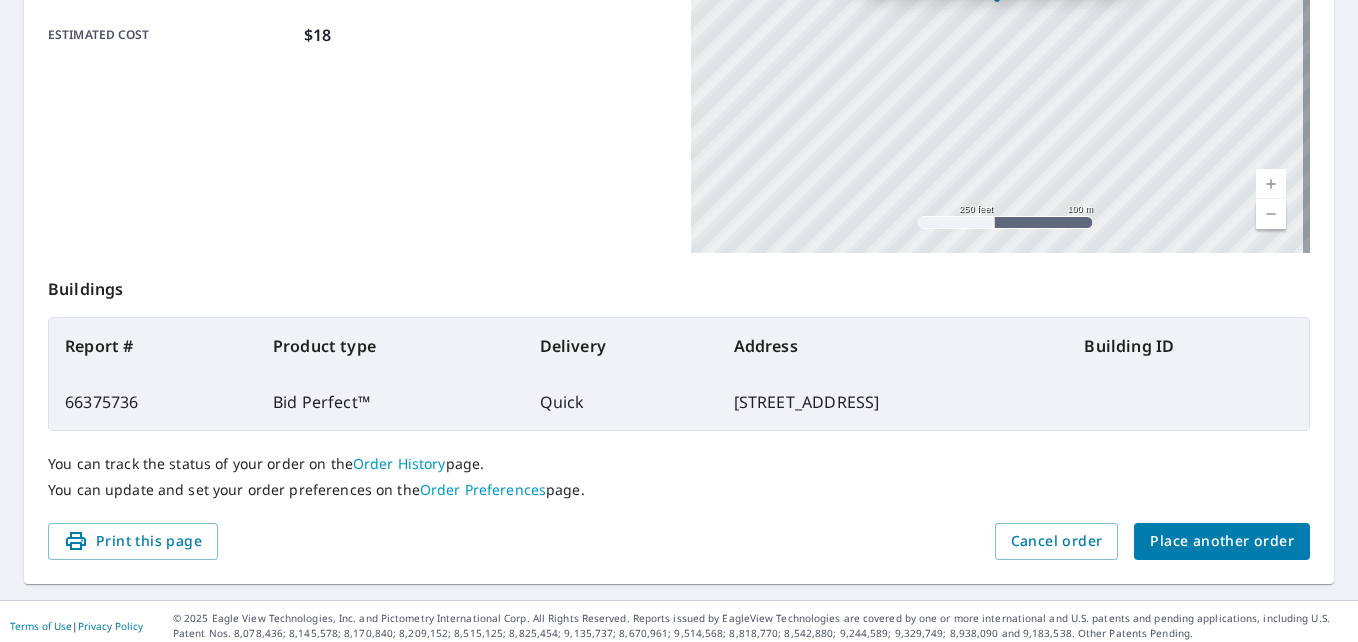 scroll, scrollTop: 535, scrollLeft: 0, axis: vertical 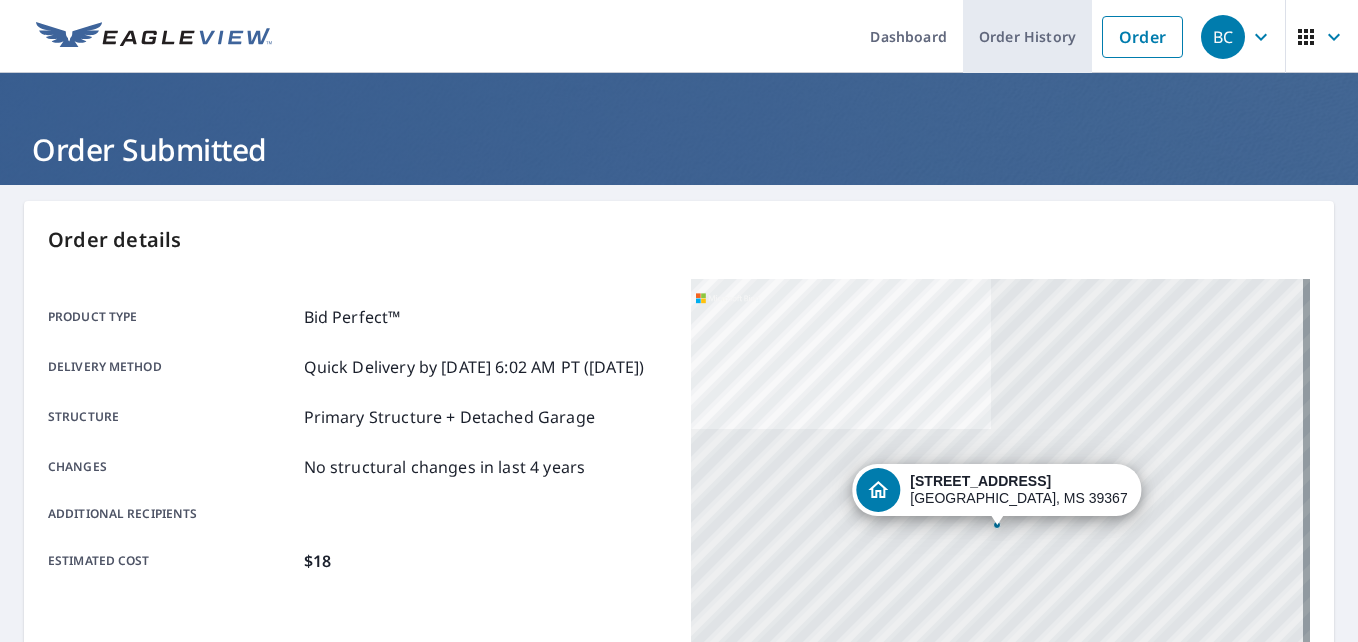 click on "Order History" at bounding box center [1027, 36] 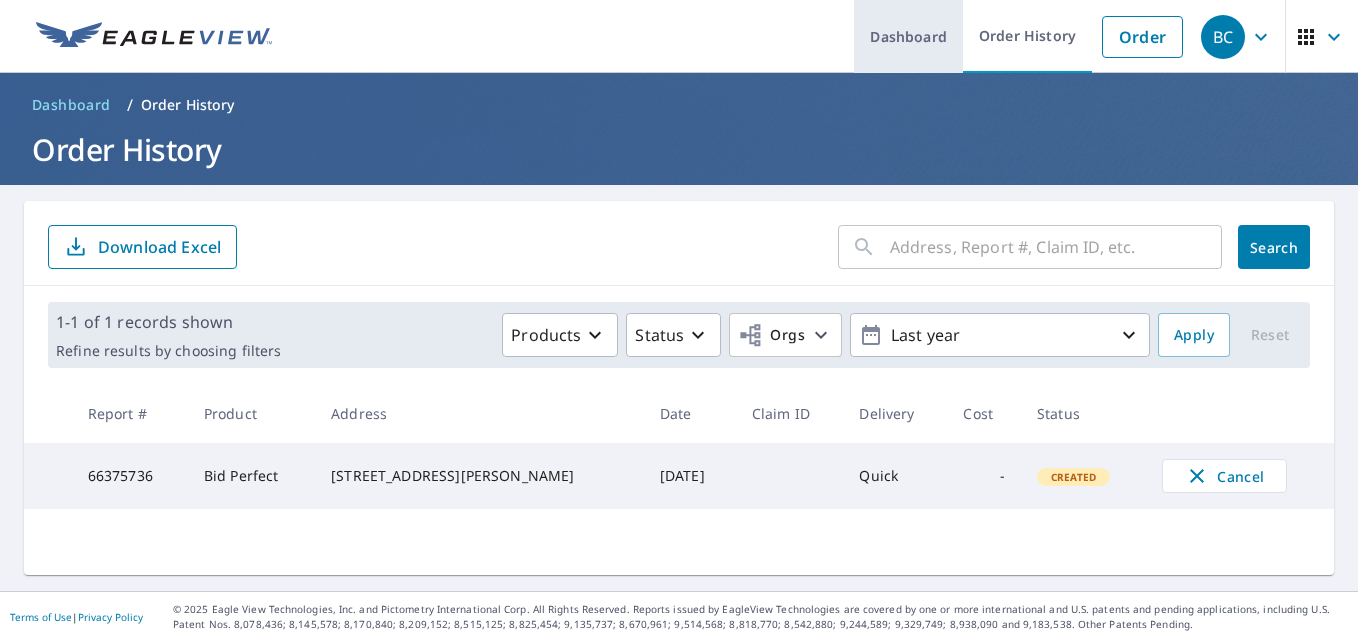 click on "Dashboard" at bounding box center (908, 36) 